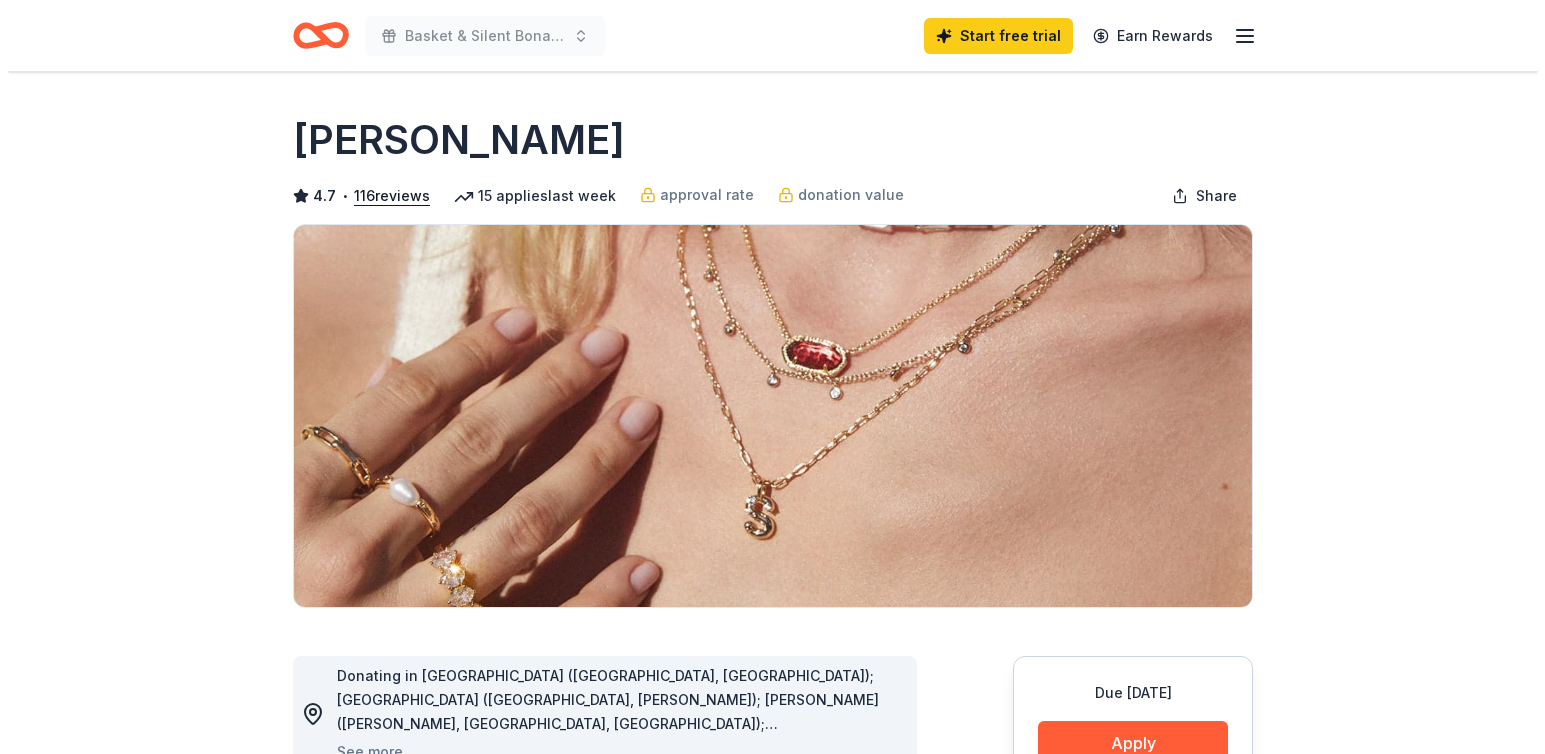 scroll, scrollTop: 263, scrollLeft: 0, axis: vertical 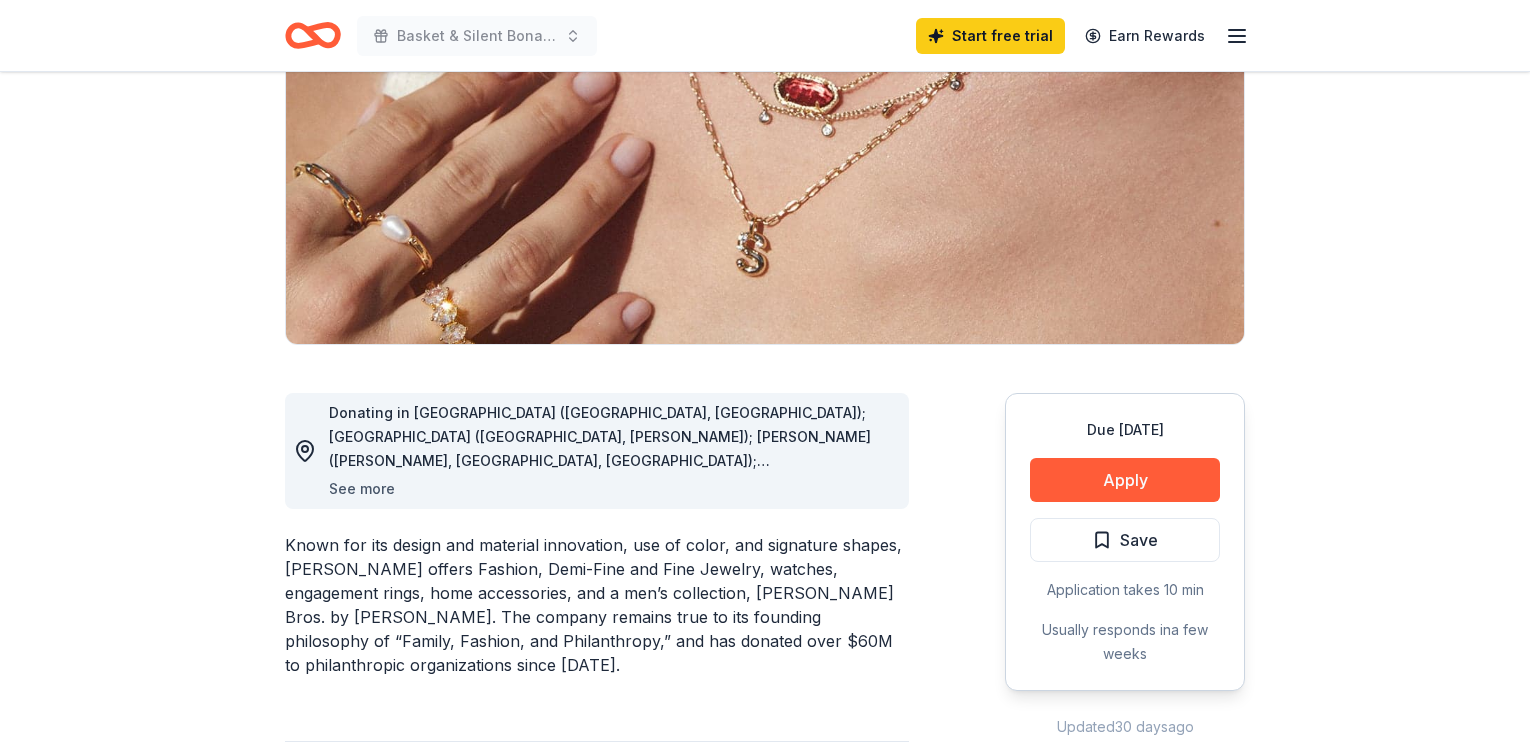 click on "See more" at bounding box center [362, 489] 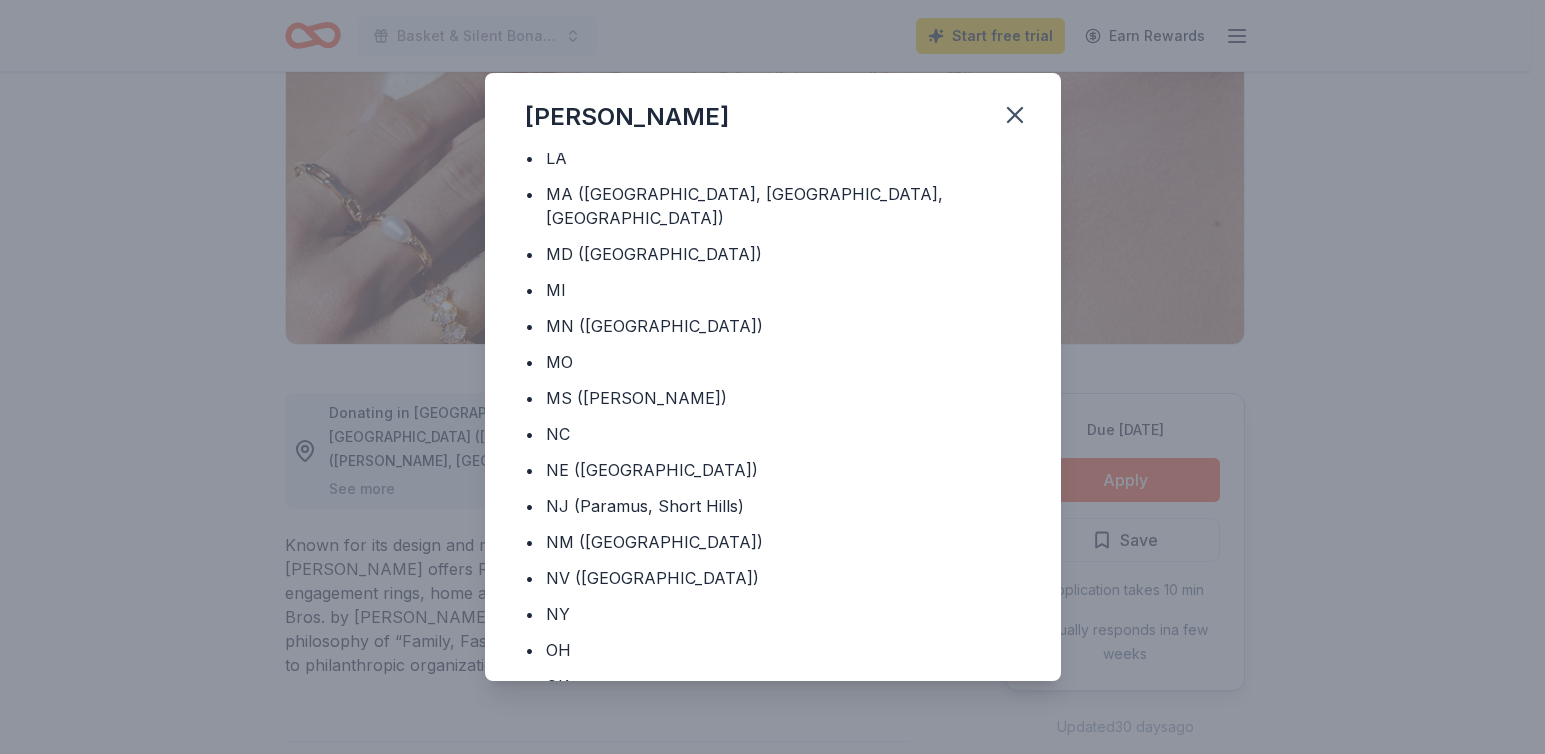 scroll, scrollTop: 576, scrollLeft: 0, axis: vertical 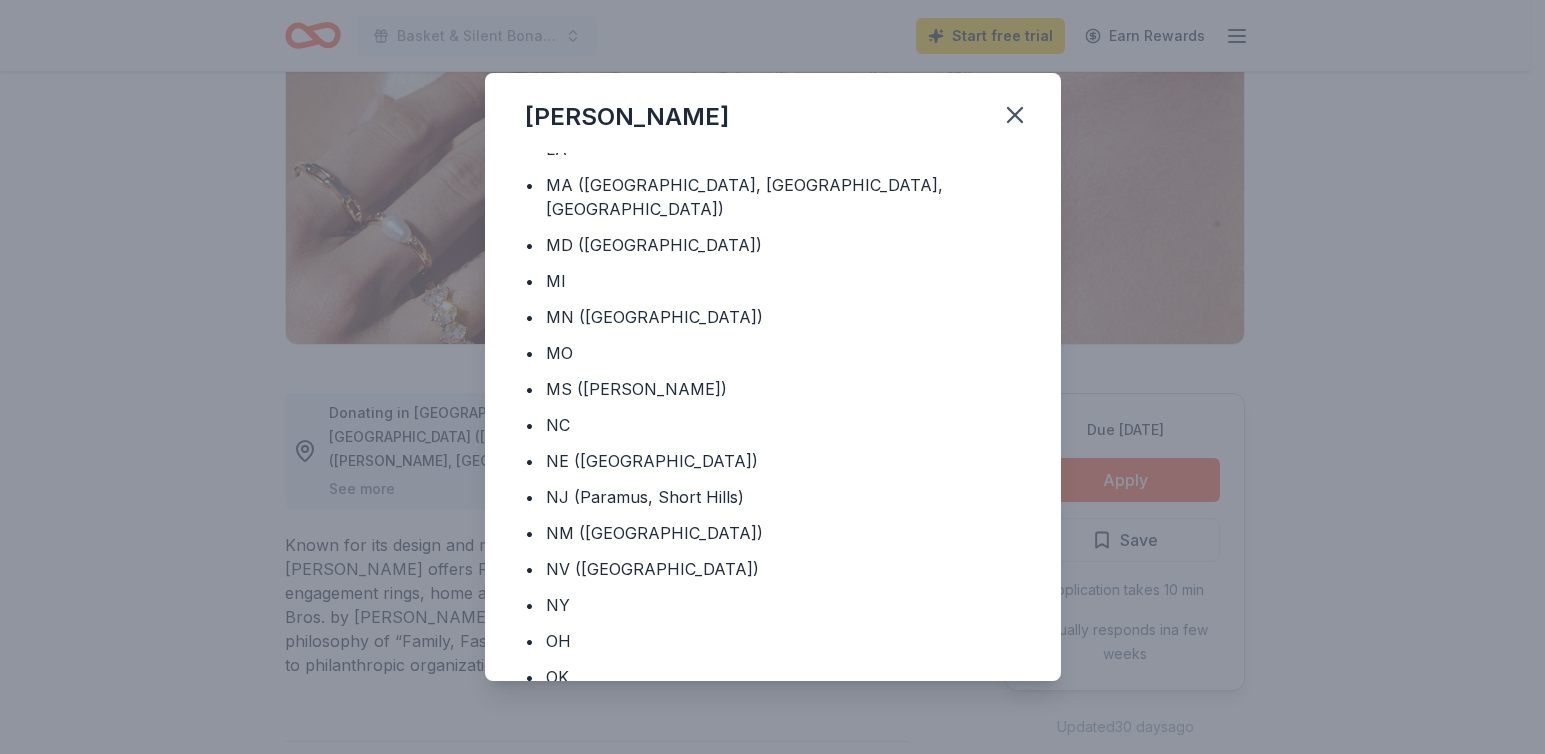 click on "Kendra Scott Donating in • AL (Birmingham, Huntsville) • AR (Little Rock, Rogers) • AZ (Chandler, Scottsdale, Tucson) • CA • CO (Denver, Lone Tree) • DC • DE (Newark) • FL • GA • IA (Coralville, Des Moines) • IL • IN (Indianapolis) • KS (Leawood, Wichita) • KY (Lexington, Louisville) • LA • MA (Boston, Dedham, Lynnfield) • MD (Bethesda) • MI • MN (Bloomington) • MO • MS (Jackson) • NC • NE (Omaha) • NJ (Paramus, Short Hills) • NM (Albuquerque) • NV (Las Vegas) • NY • OH • OK • PA • SC • TN • TX • VA • WI (Brookfield, Madison)" at bounding box center [772, 377] 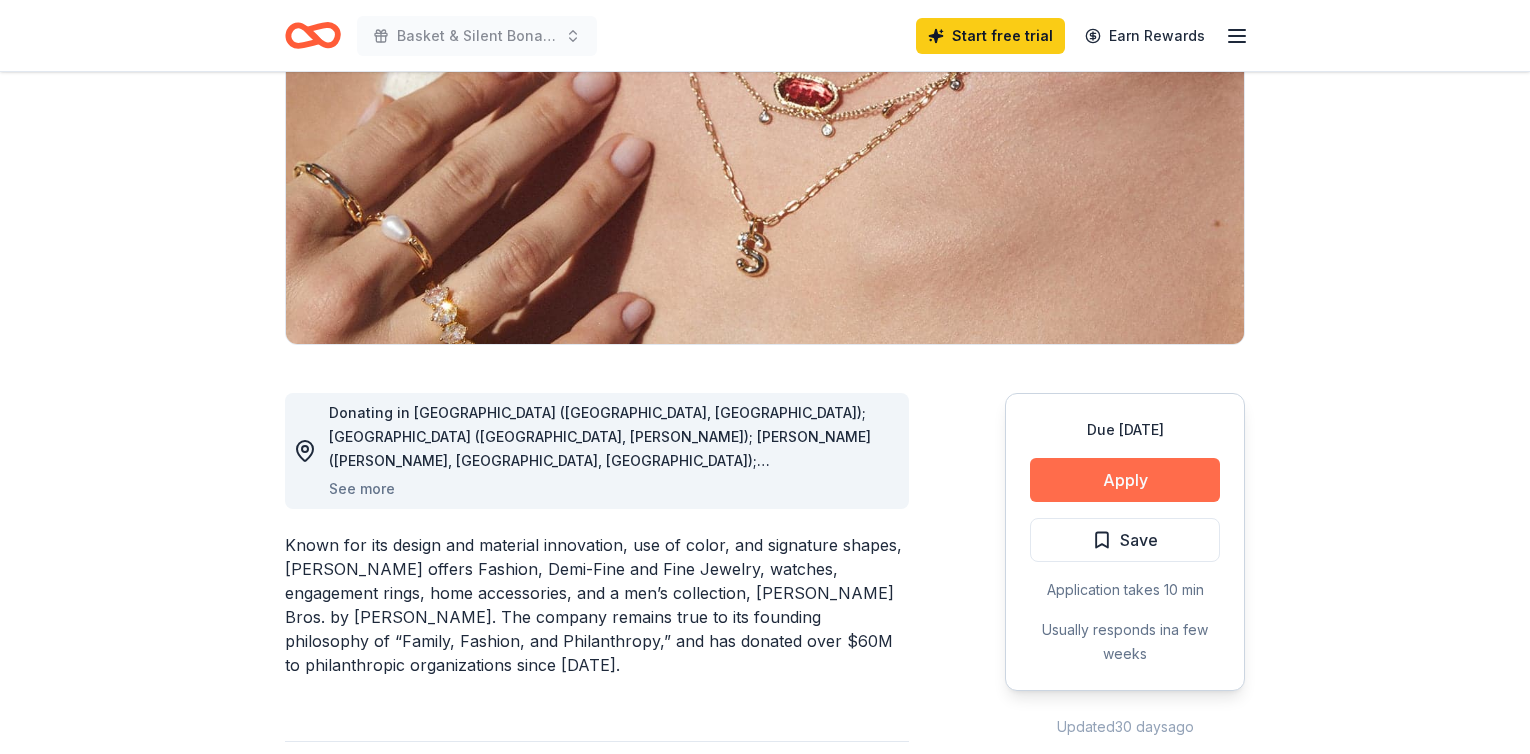 click on "Apply" at bounding box center (1125, 480) 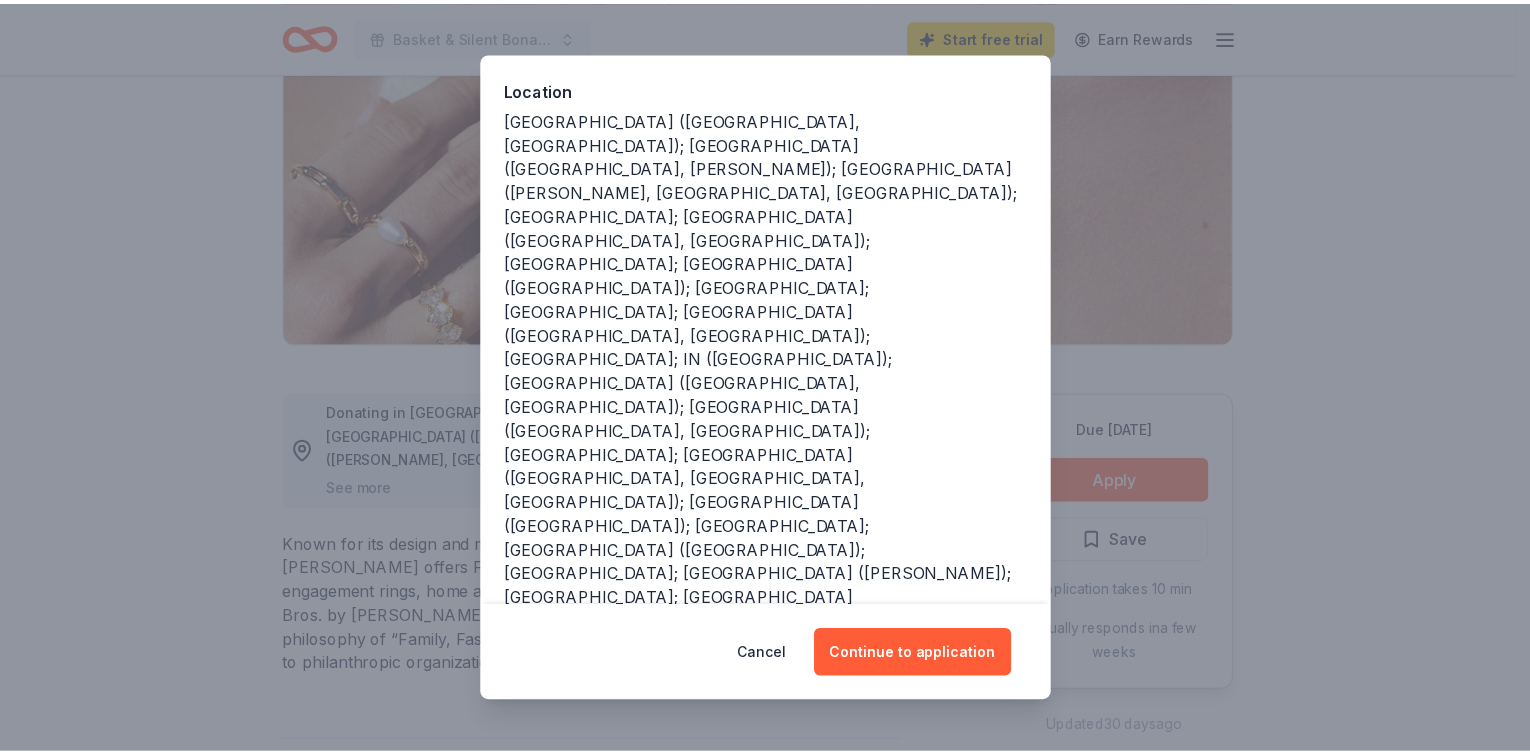 scroll, scrollTop: 225, scrollLeft: 0, axis: vertical 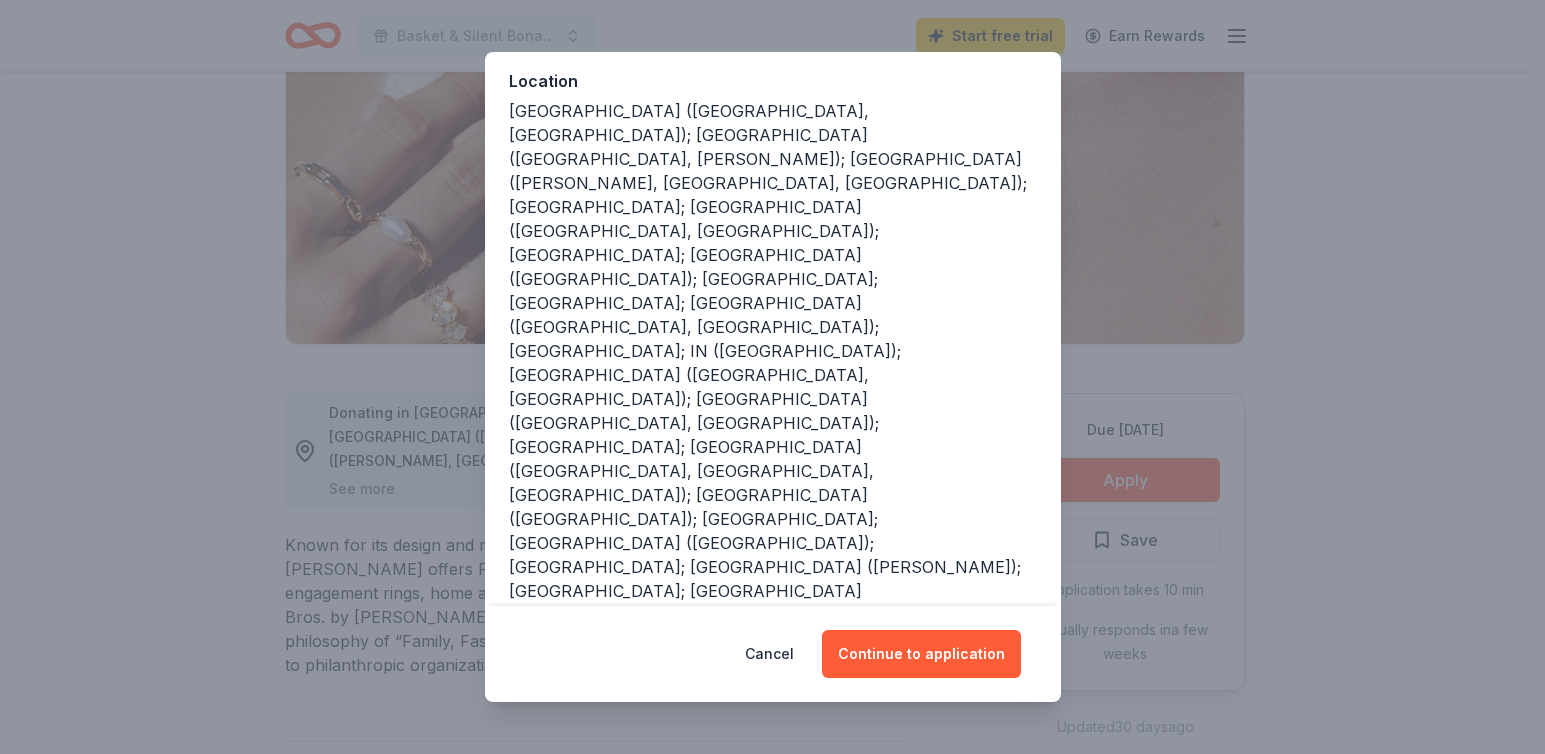 click on "Donor Program Requirements We've summarized the requirements for   Kendra Scott 's donor program   below.   Click   here   to view in full. Before applying, please make sure you fulfill the following requirements: Location AL (Birmingham, Huntsville); AR (Little Rock, Rogers); AZ (Chandler, Scottsdale, Tucson); CA; CO (Denver, Lone Tree); DC; DE (Newark); FL; GA; IA (Coralville, Des Moines); IL; IN (Indianapolis); KS (Leawood, Wichita); KY (Lexington, Louisville); LA; MA (Boston, Dedham, Lynnfield); MD (Bethesda); MI; MN (Bloomington); MO; MS (Jackson); NC; NE (Omaha); NJ (Paramus, Short Hills); NM (Albuquerque); NV (Las Vegas); NY; OH; OK; PA; SC; TN; TX; VA; WI (Brookfield, Madison) Store locator  Preferred Recipient Support organizations that work to improve health & wellness, education & entrepreneurship, and empowerment
Legal 501(c)(3) preferred Deadline Due in 40 days Cancel Continue to application" at bounding box center (772, 377) 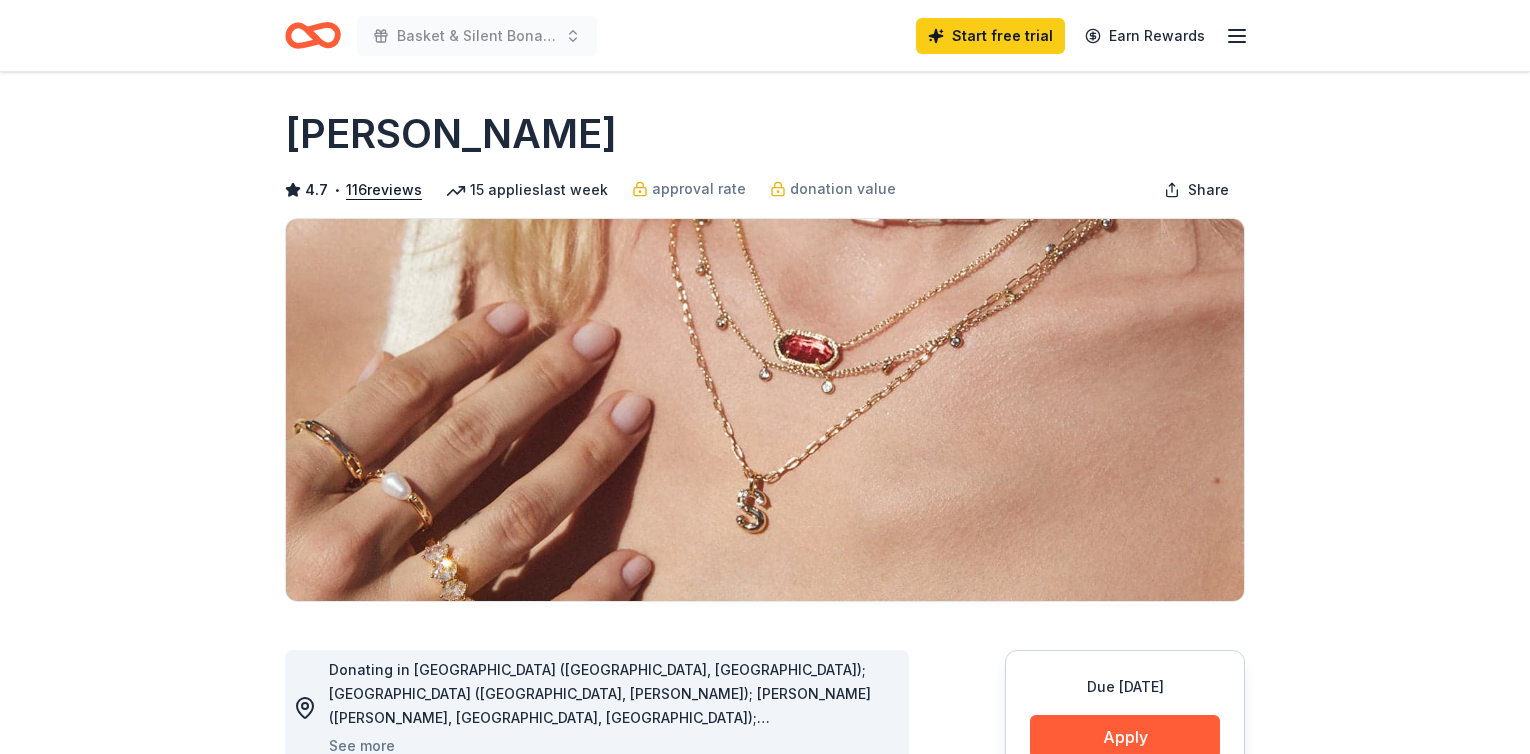 scroll, scrollTop: 0, scrollLeft: 0, axis: both 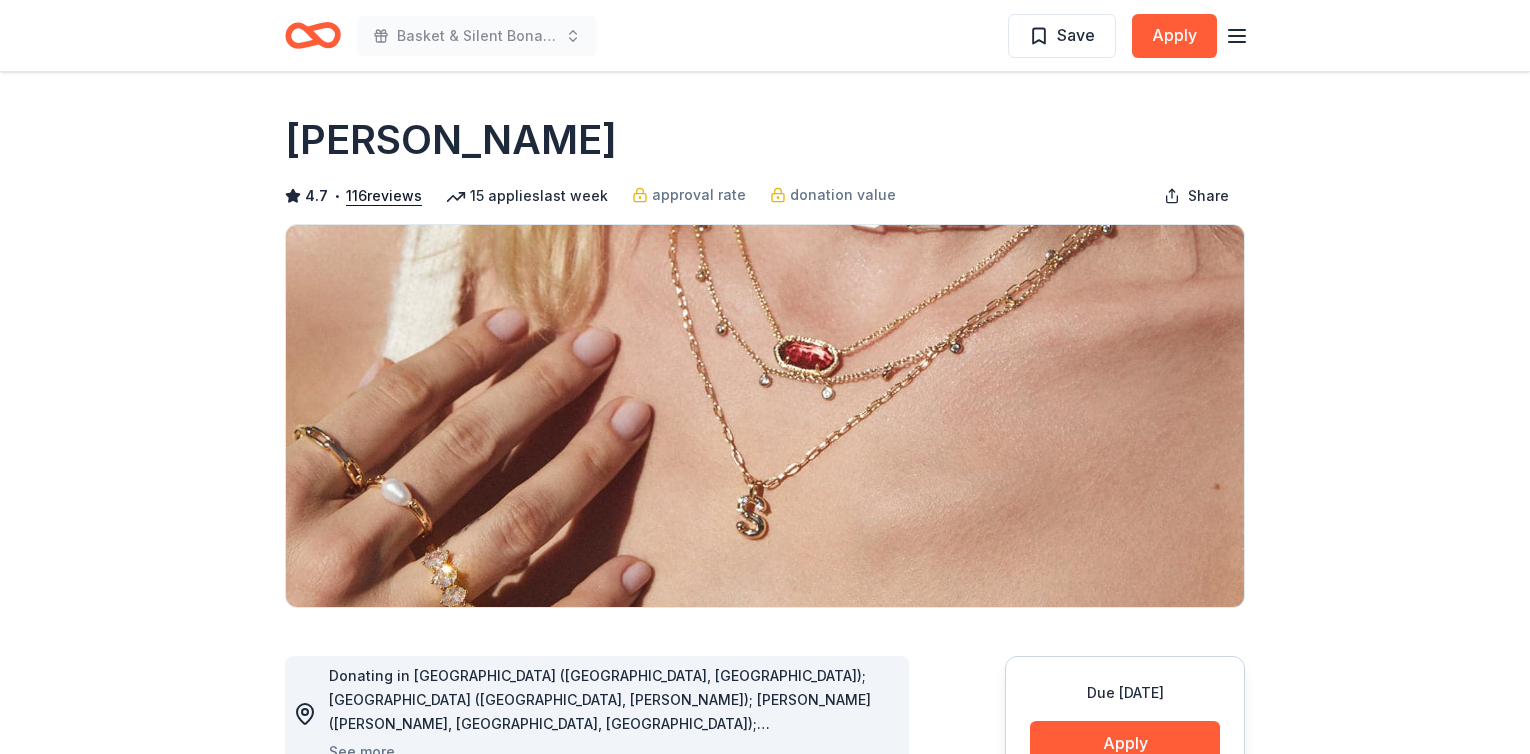 click 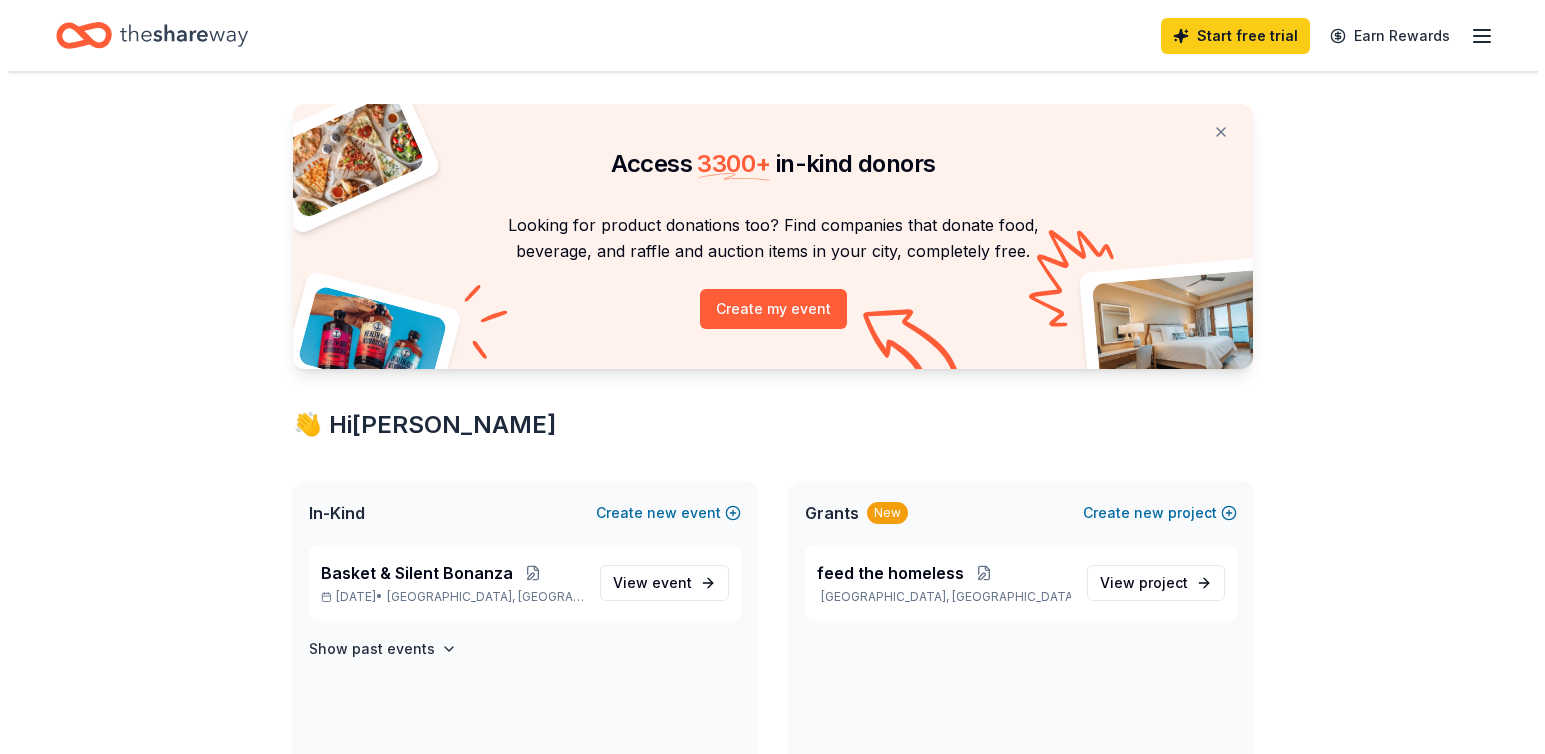 scroll, scrollTop: 0, scrollLeft: 0, axis: both 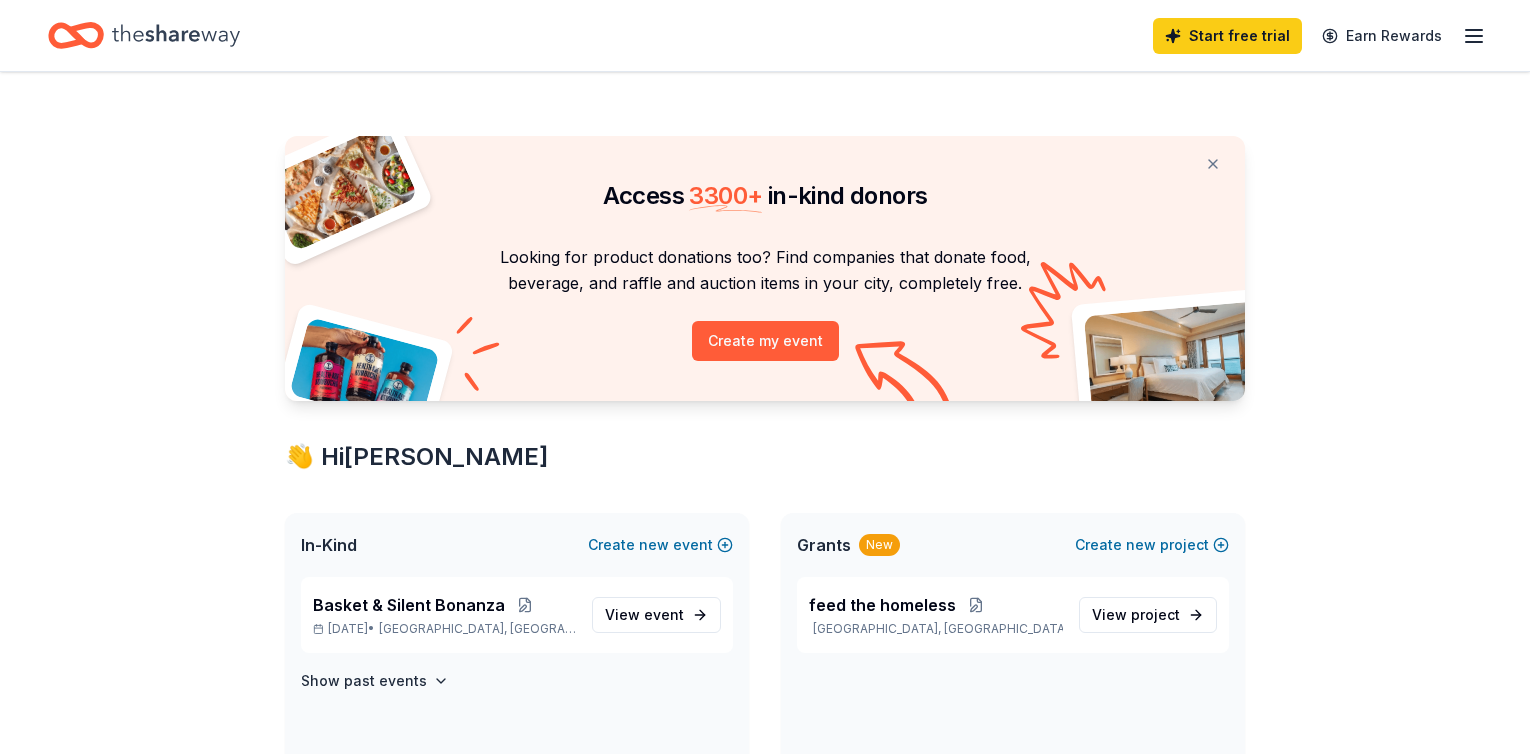 click 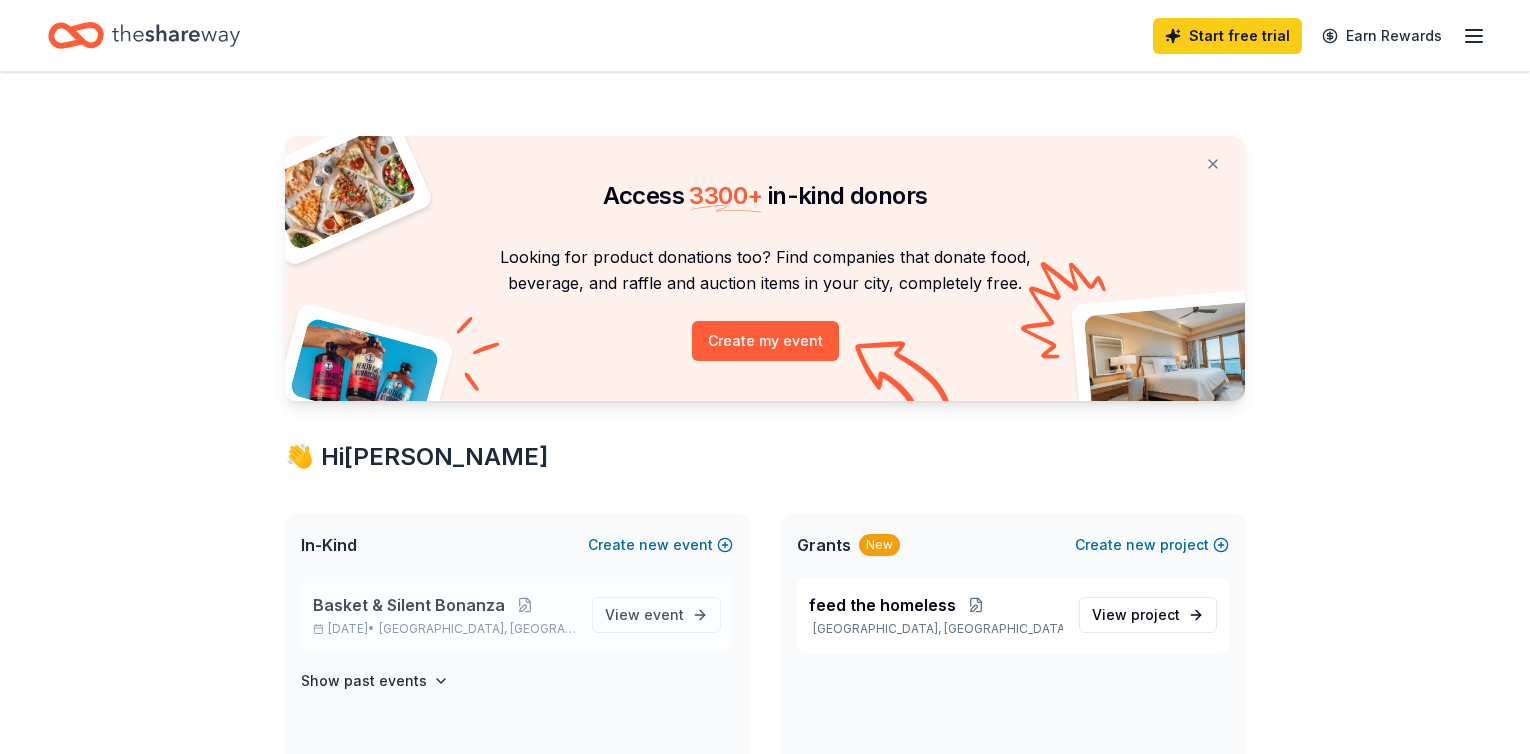 click on "Basket & Silent Bonanza" at bounding box center (409, 605) 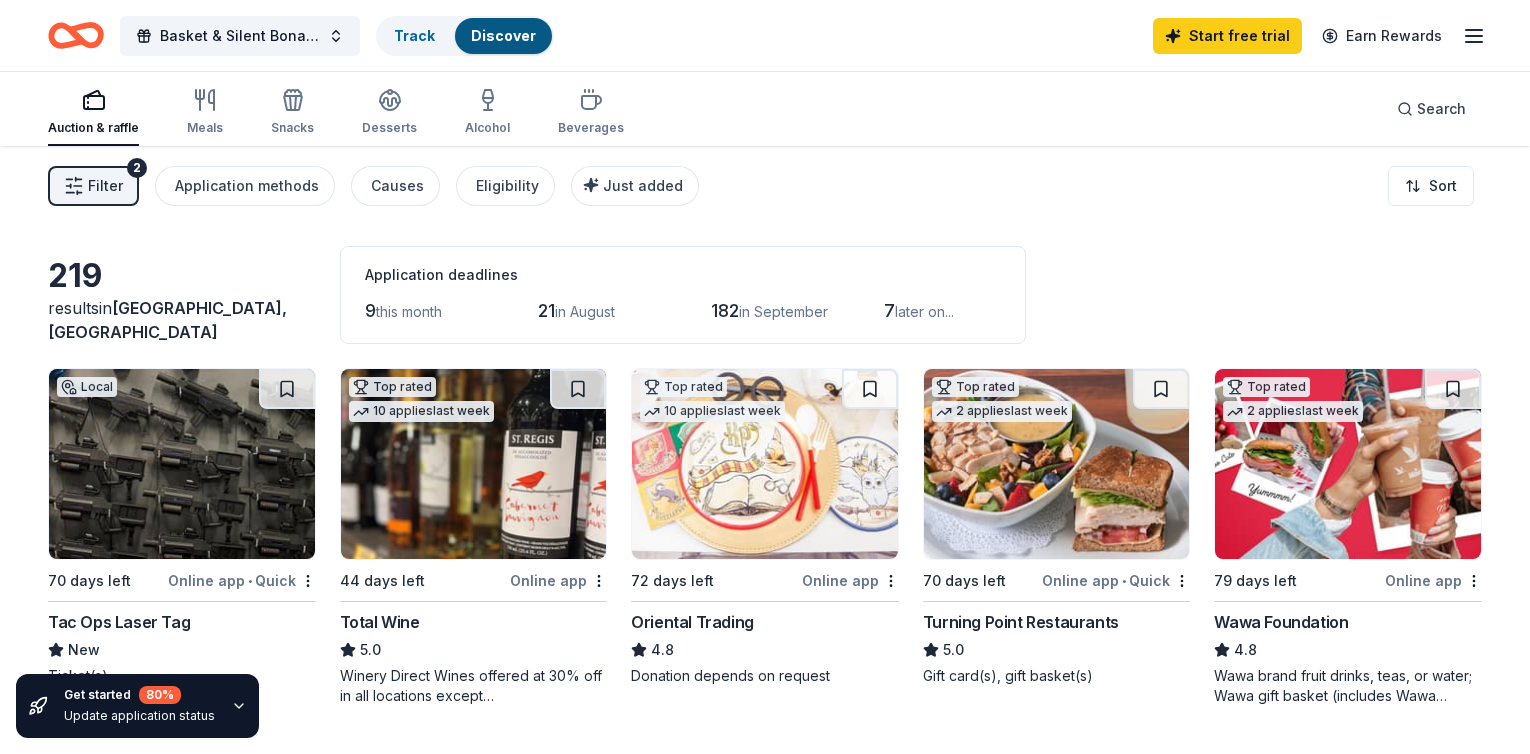 click on "Filter" at bounding box center (105, 186) 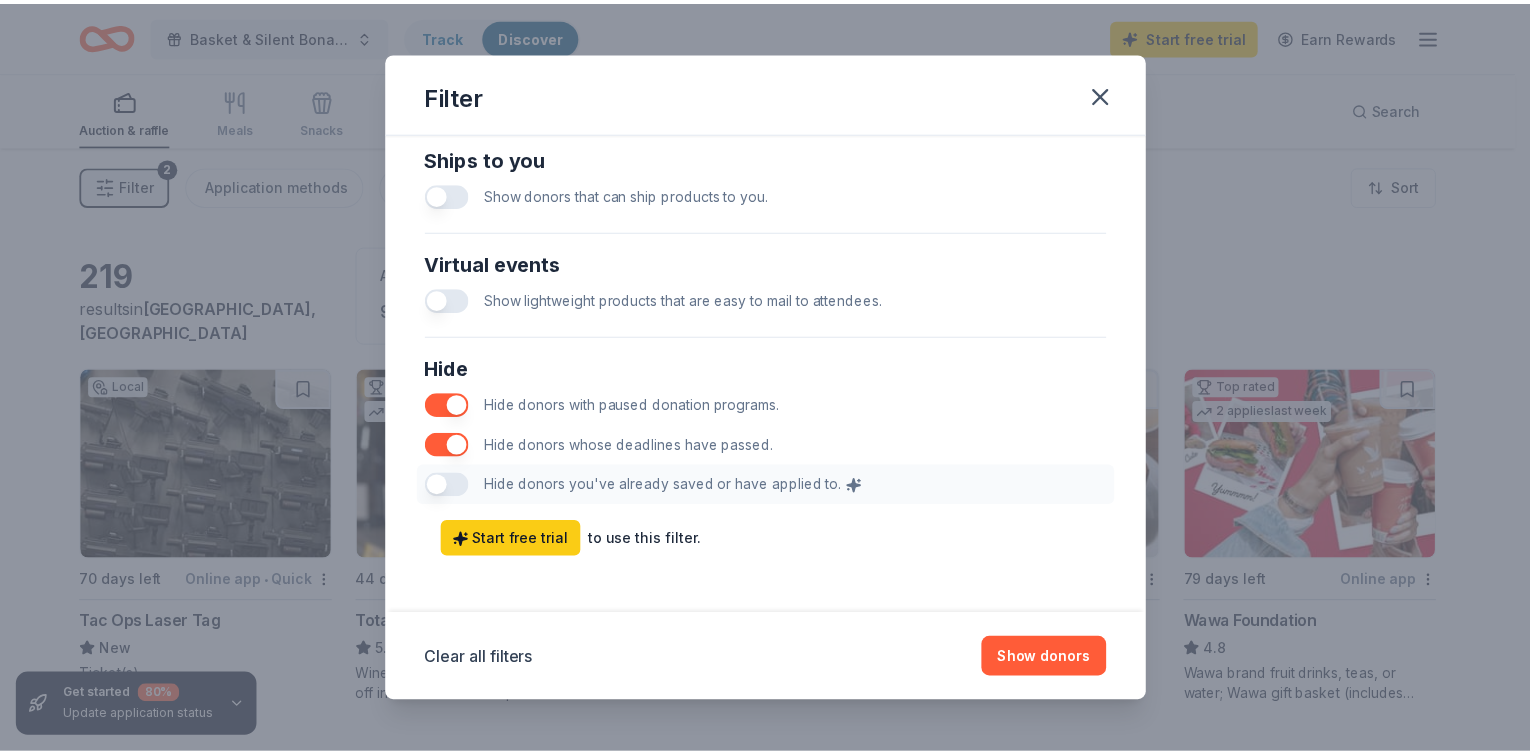scroll, scrollTop: 973, scrollLeft: 0, axis: vertical 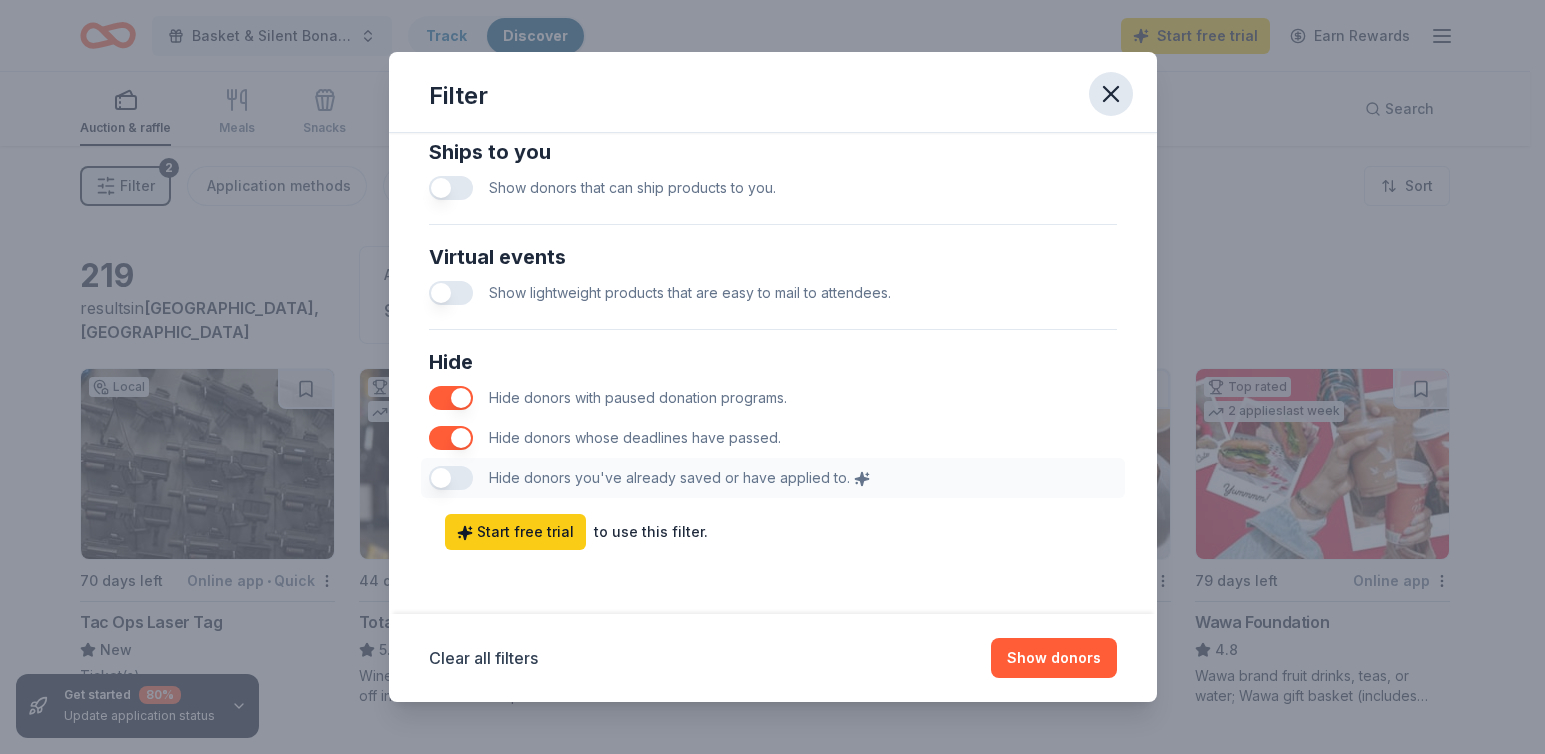 click 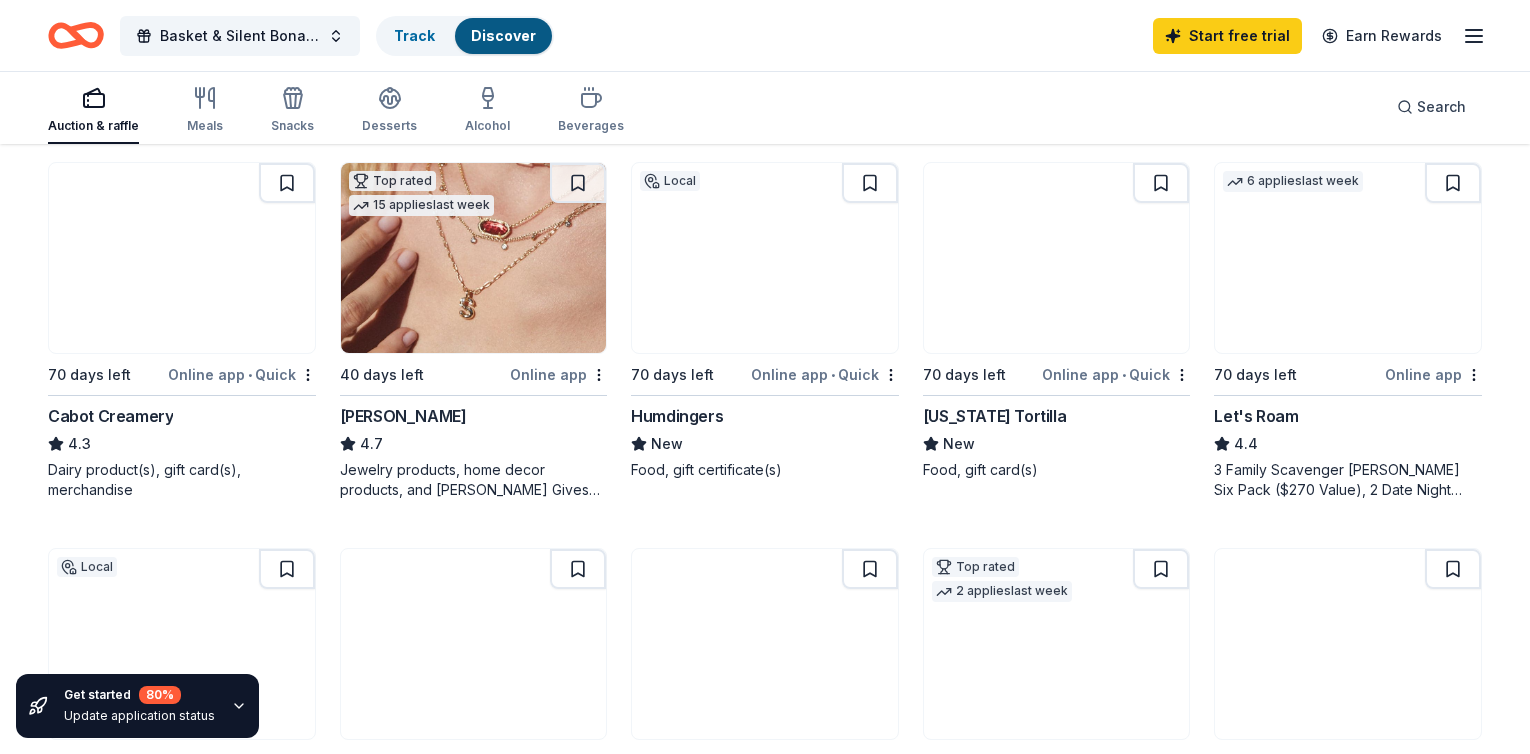 scroll, scrollTop: 989, scrollLeft: 0, axis: vertical 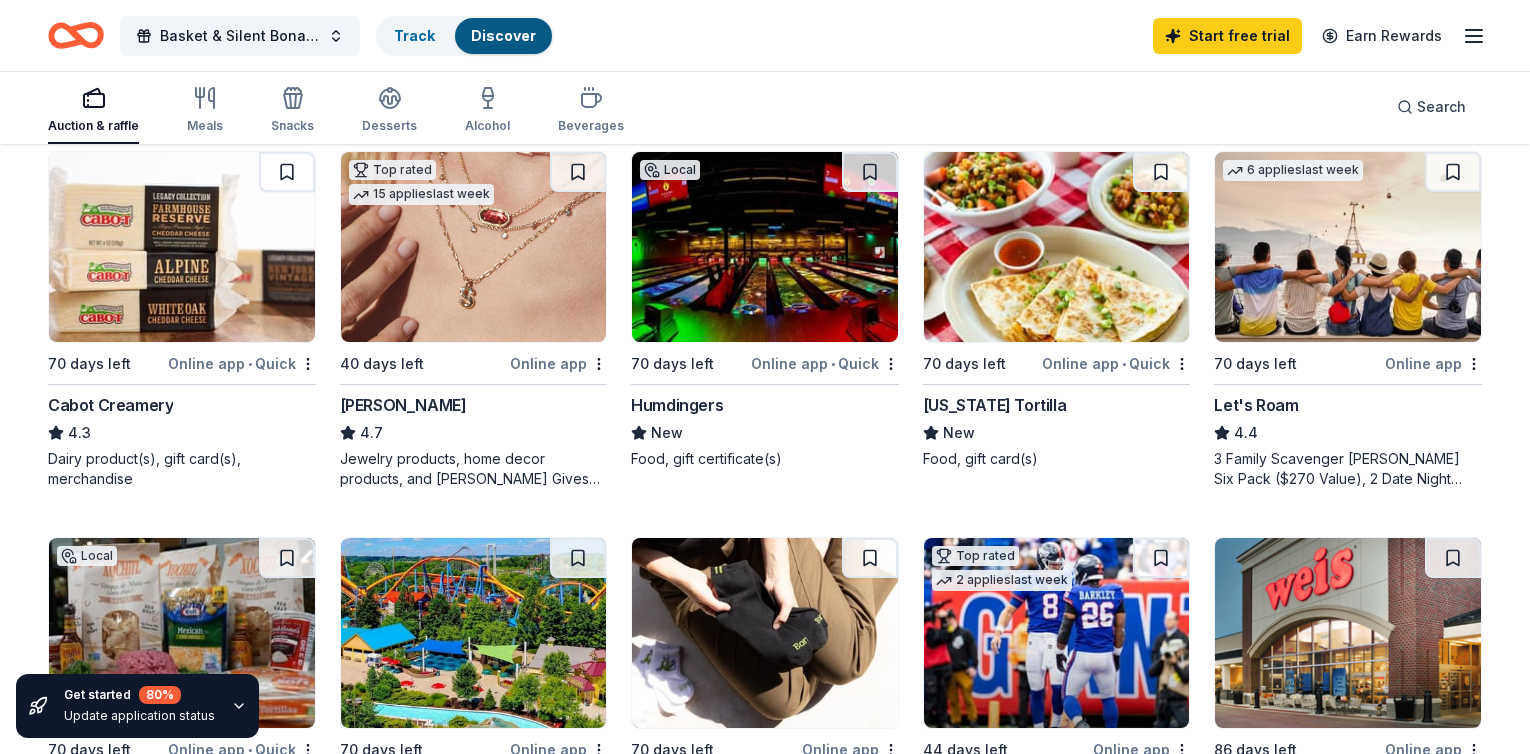 click at bounding box center (182, 247) 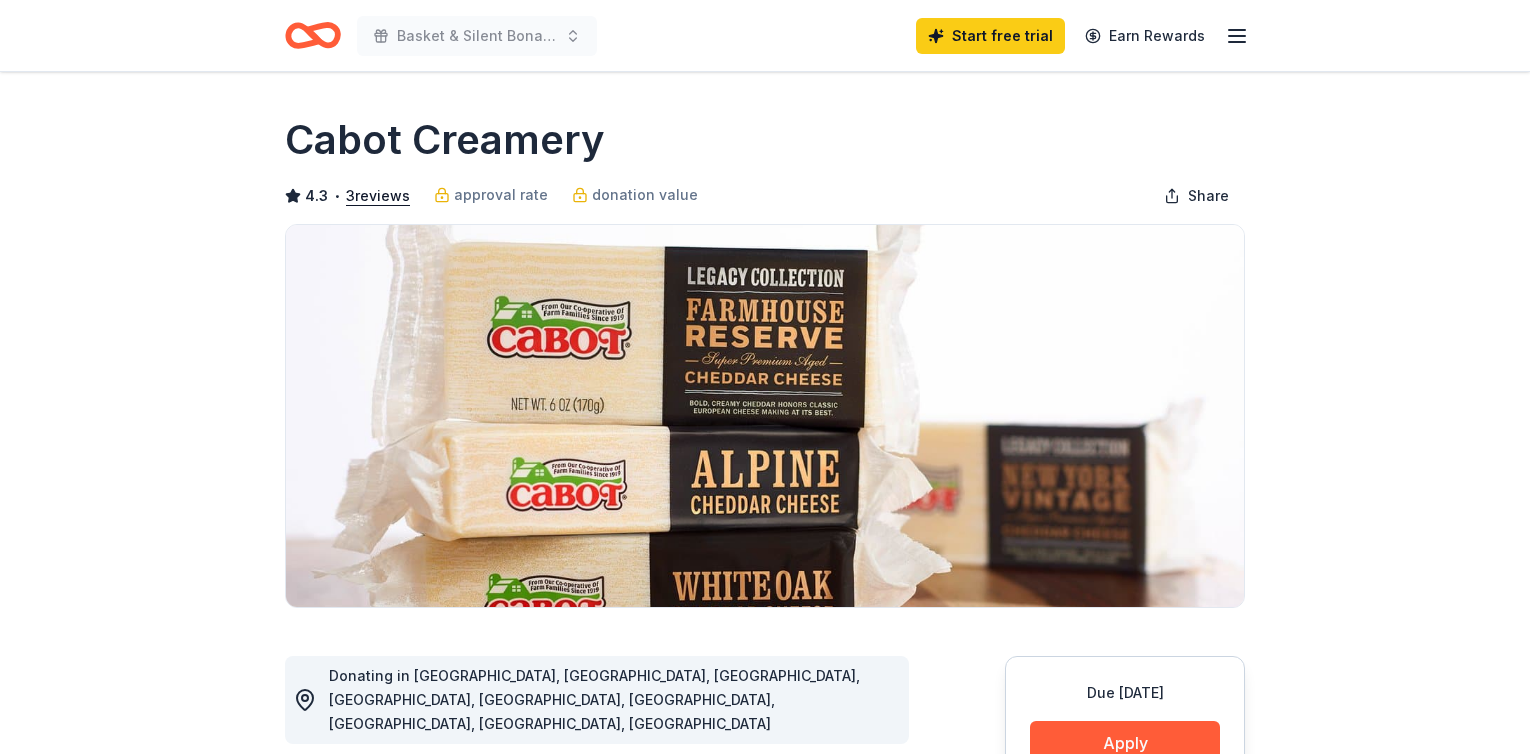 scroll, scrollTop: 0, scrollLeft: 0, axis: both 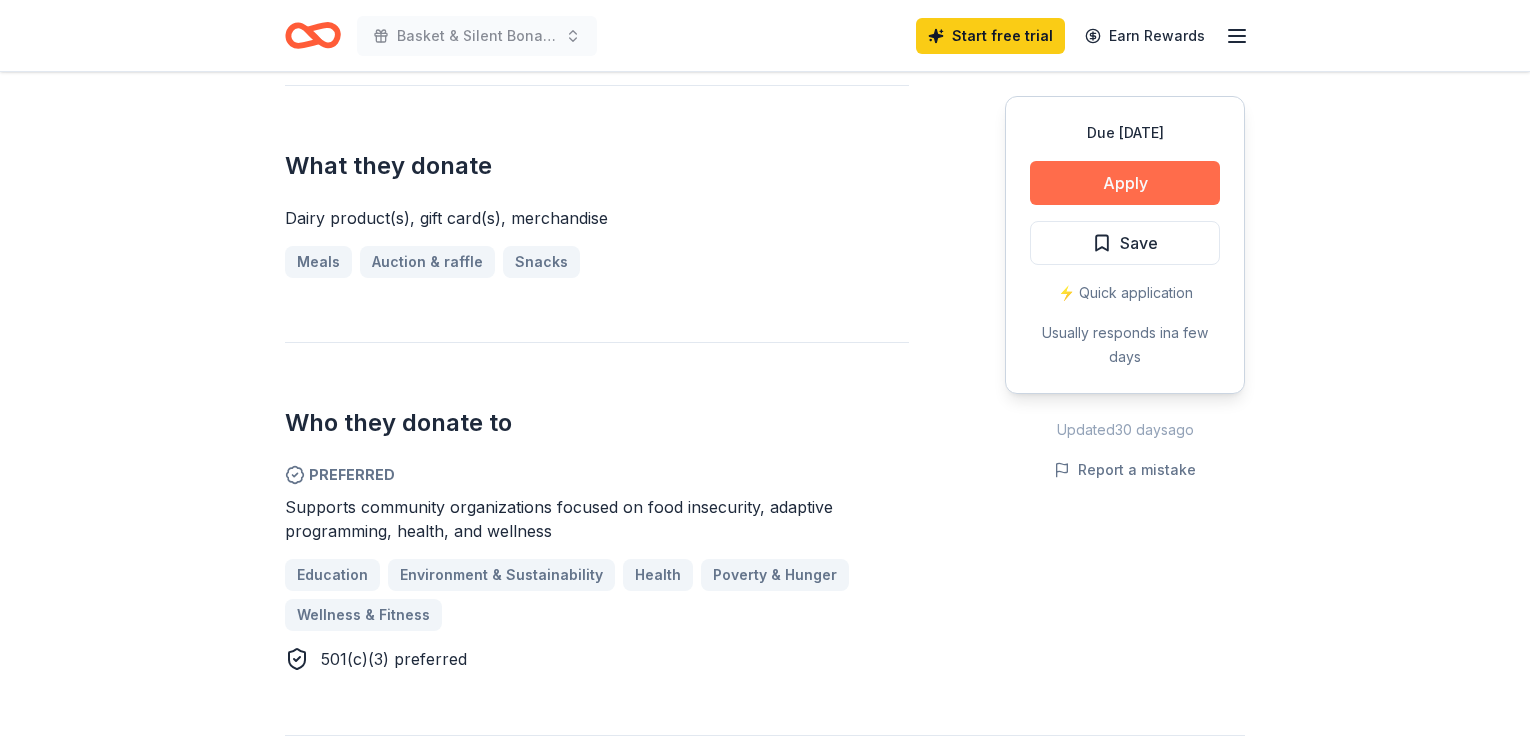 click on "Apply" at bounding box center (1125, 183) 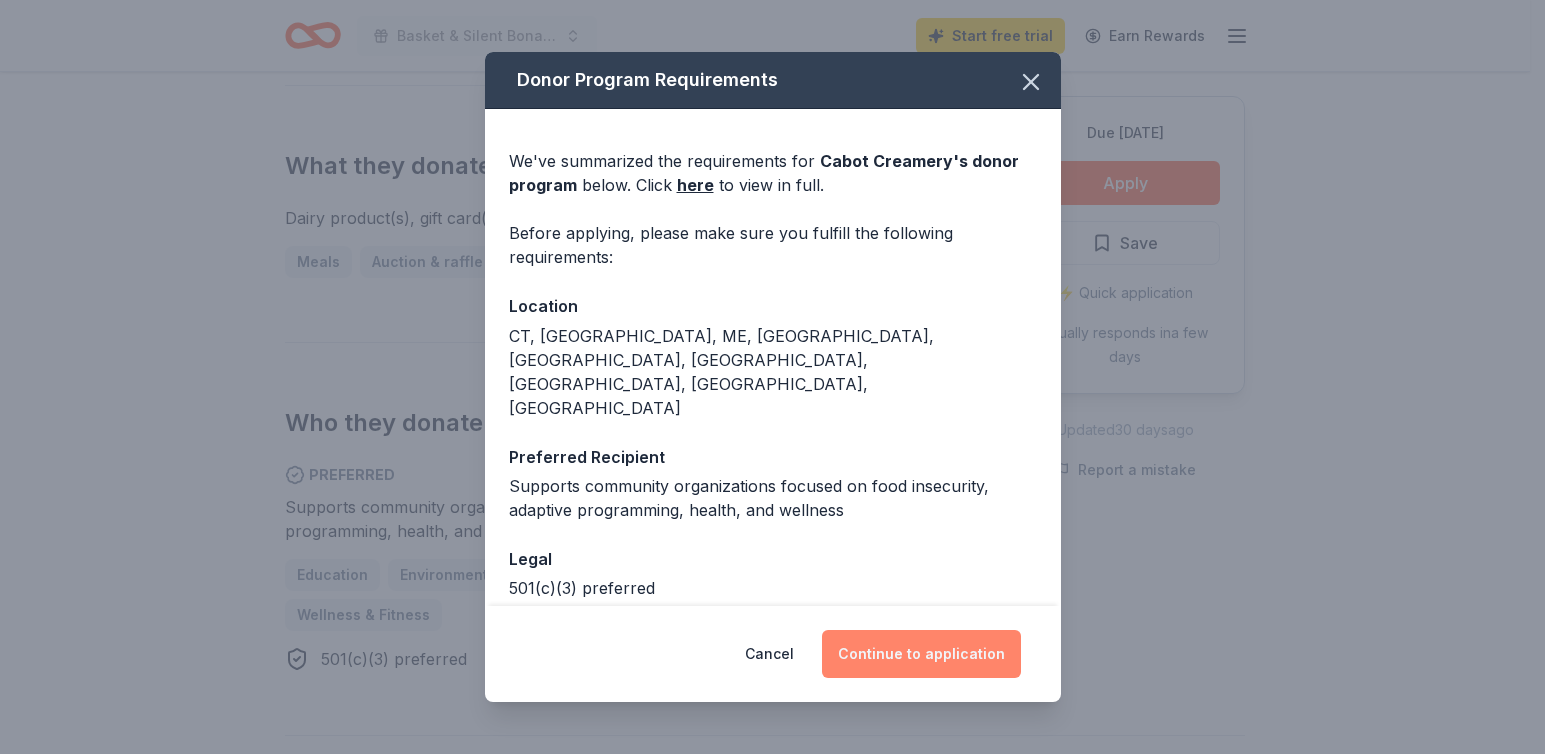 click on "Continue to application" at bounding box center [921, 654] 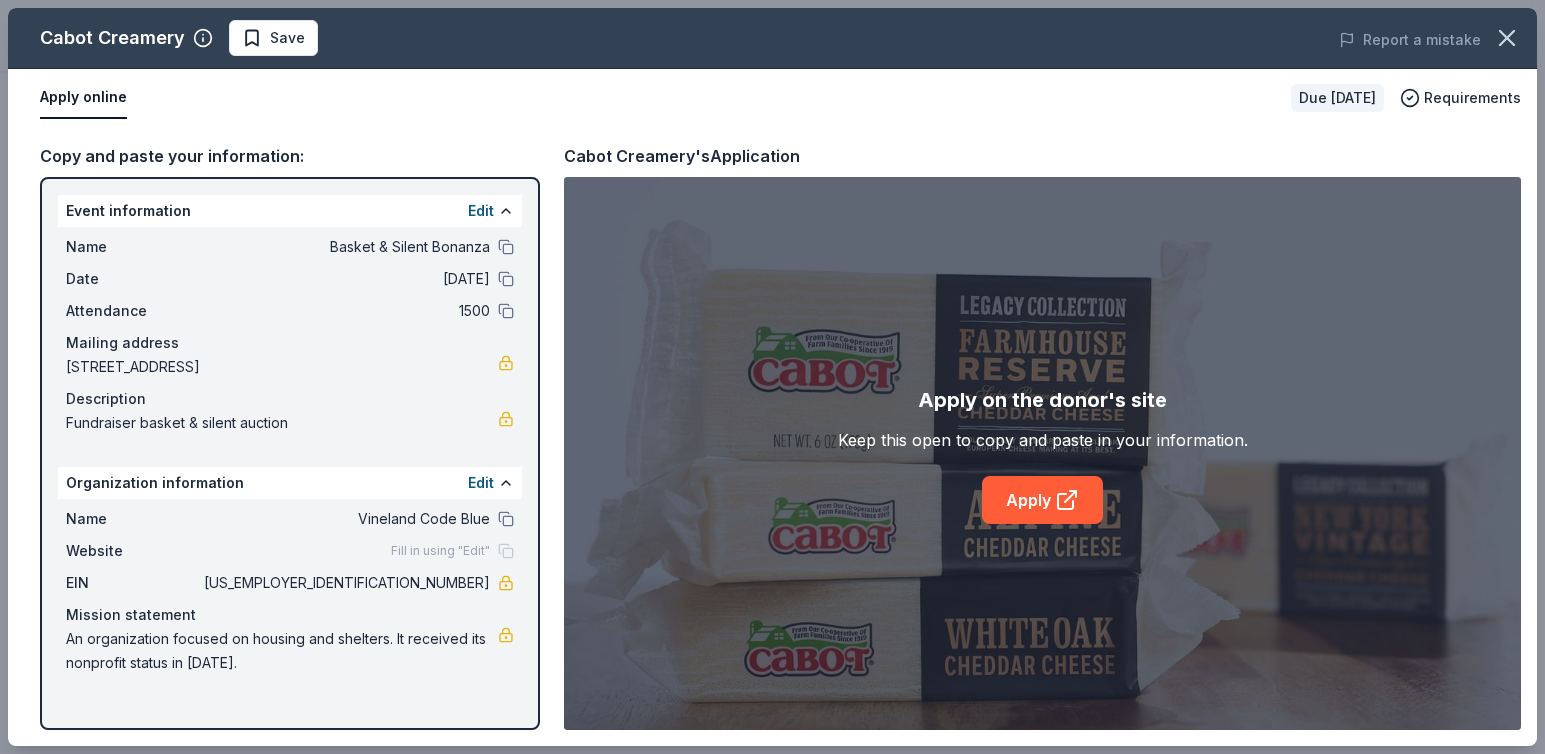 drag, startPoint x: 1547, startPoint y: 283, endPoint x: 1540, endPoint y: 378, distance: 95.257545 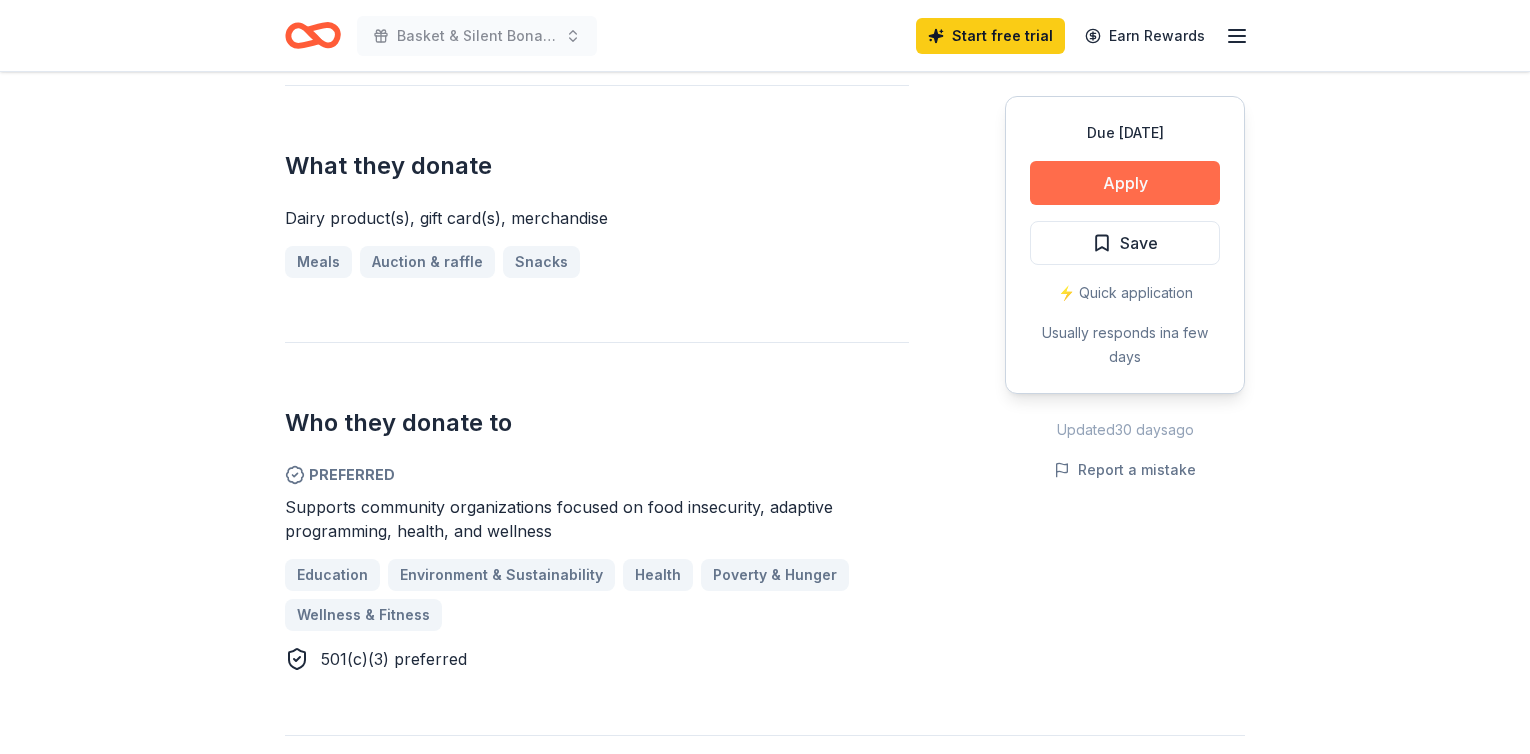 click on "Apply" at bounding box center [1125, 183] 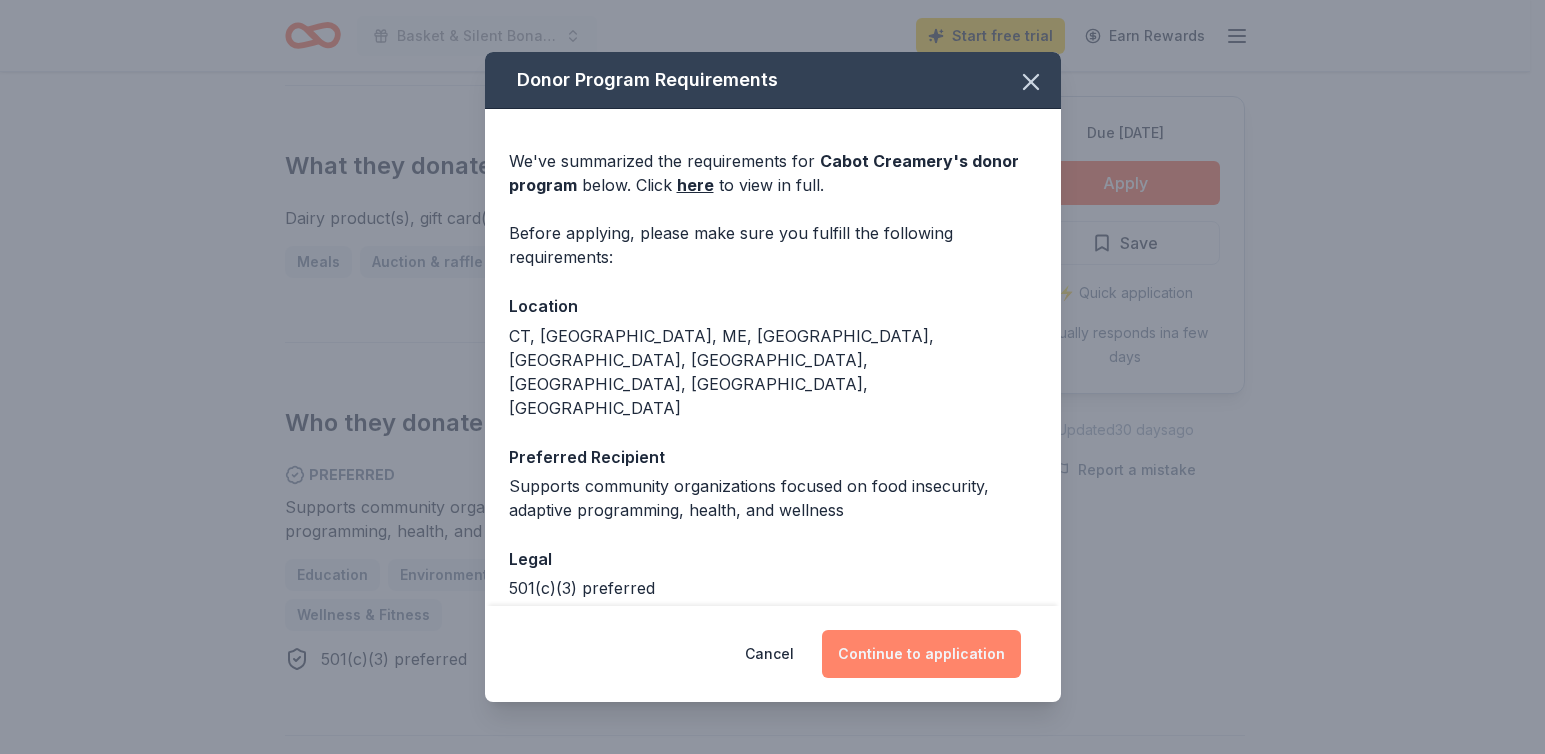 click on "Continue to application" at bounding box center [921, 654] 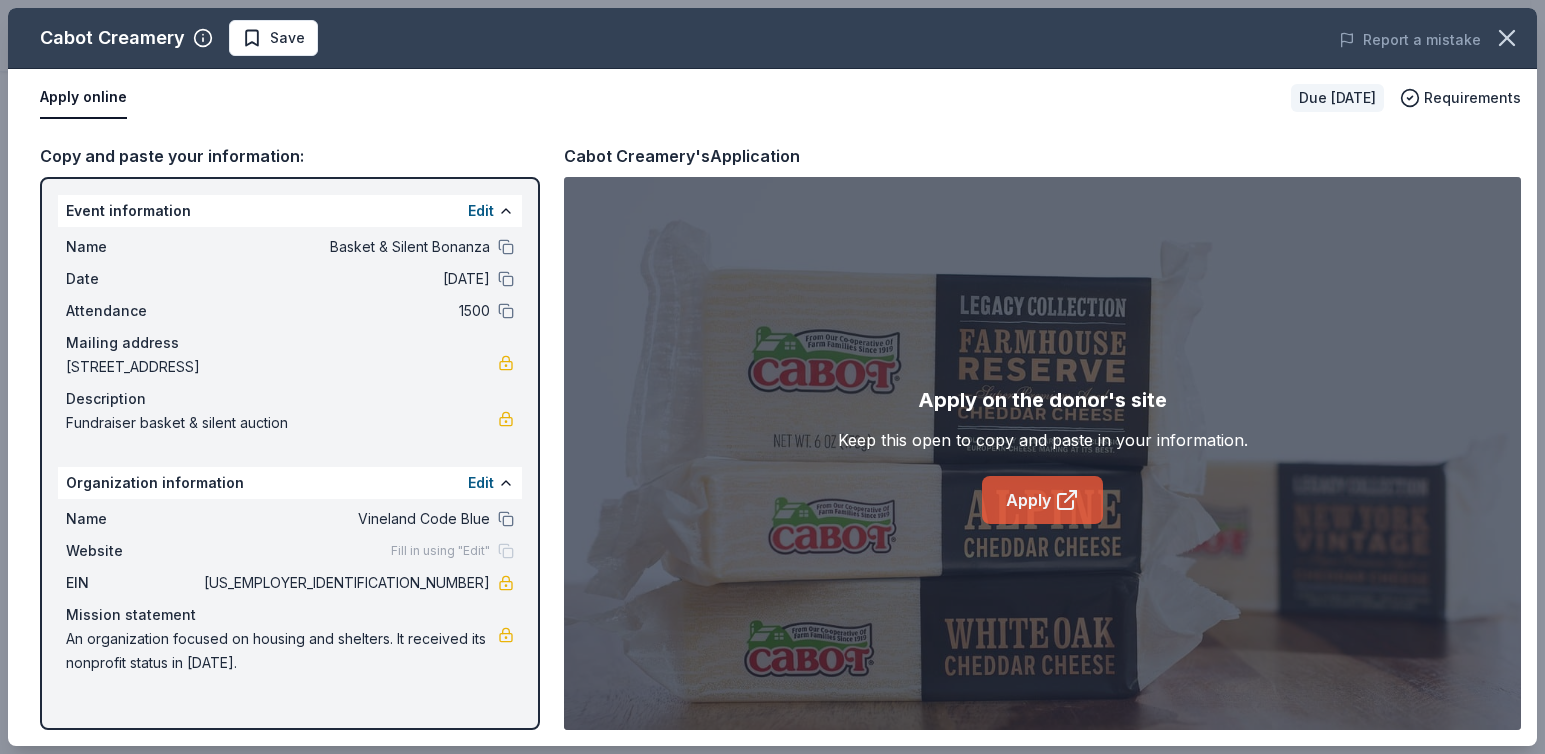click on "Apply" at bounding box center (1042, 500) 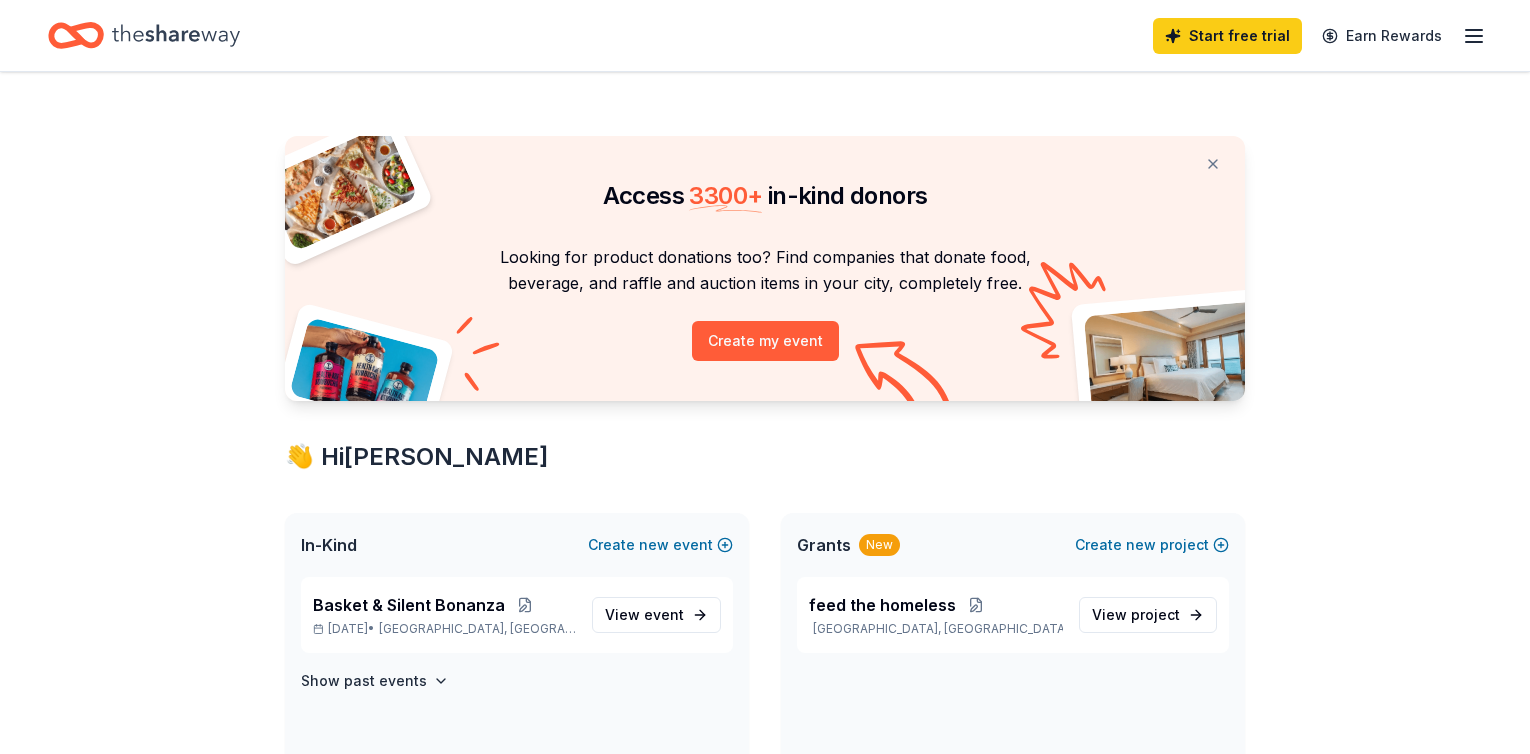 scroll, scrollTop: 0, scrollLeft: 0, axis: both 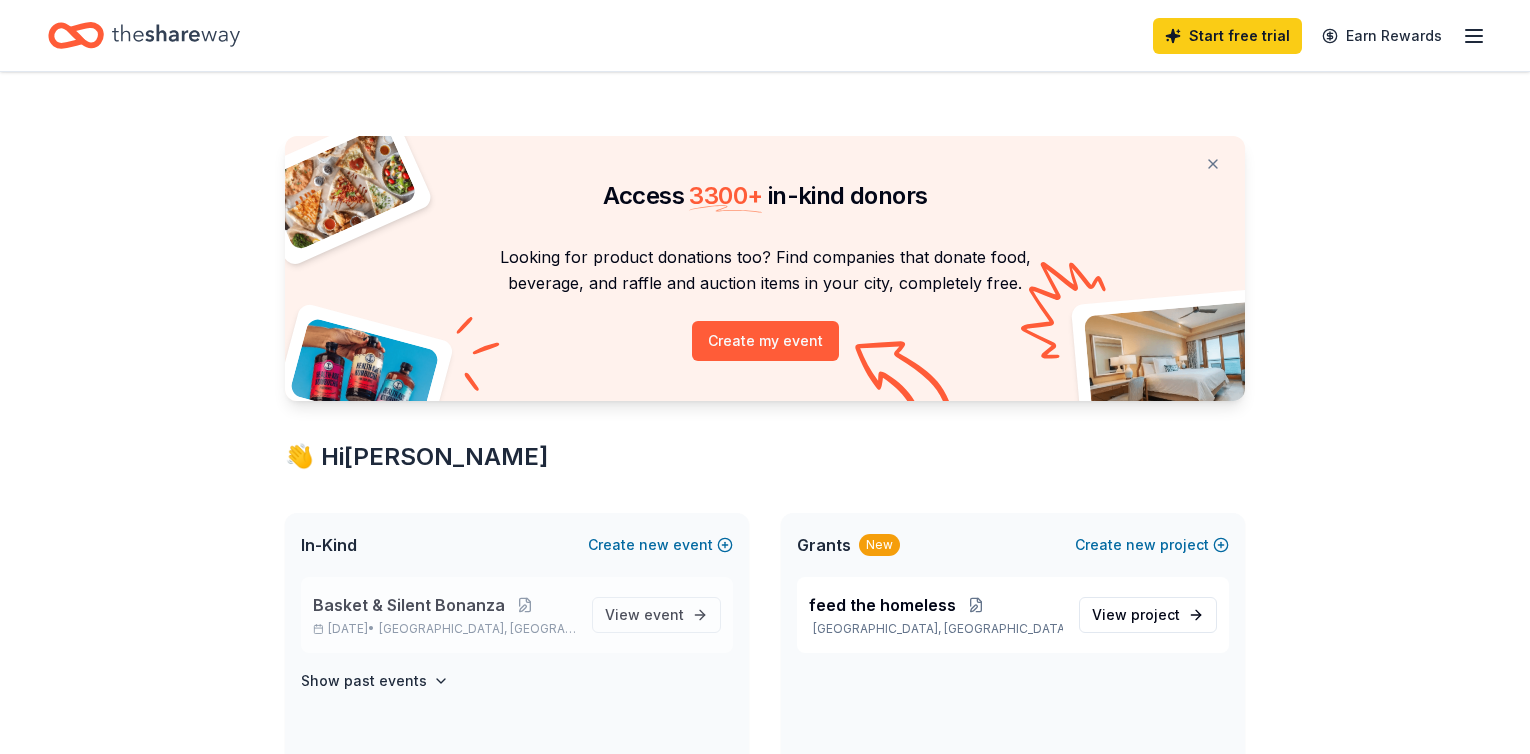 click on "Basket & Silent Bonanza" at bounding box center (409, 605) 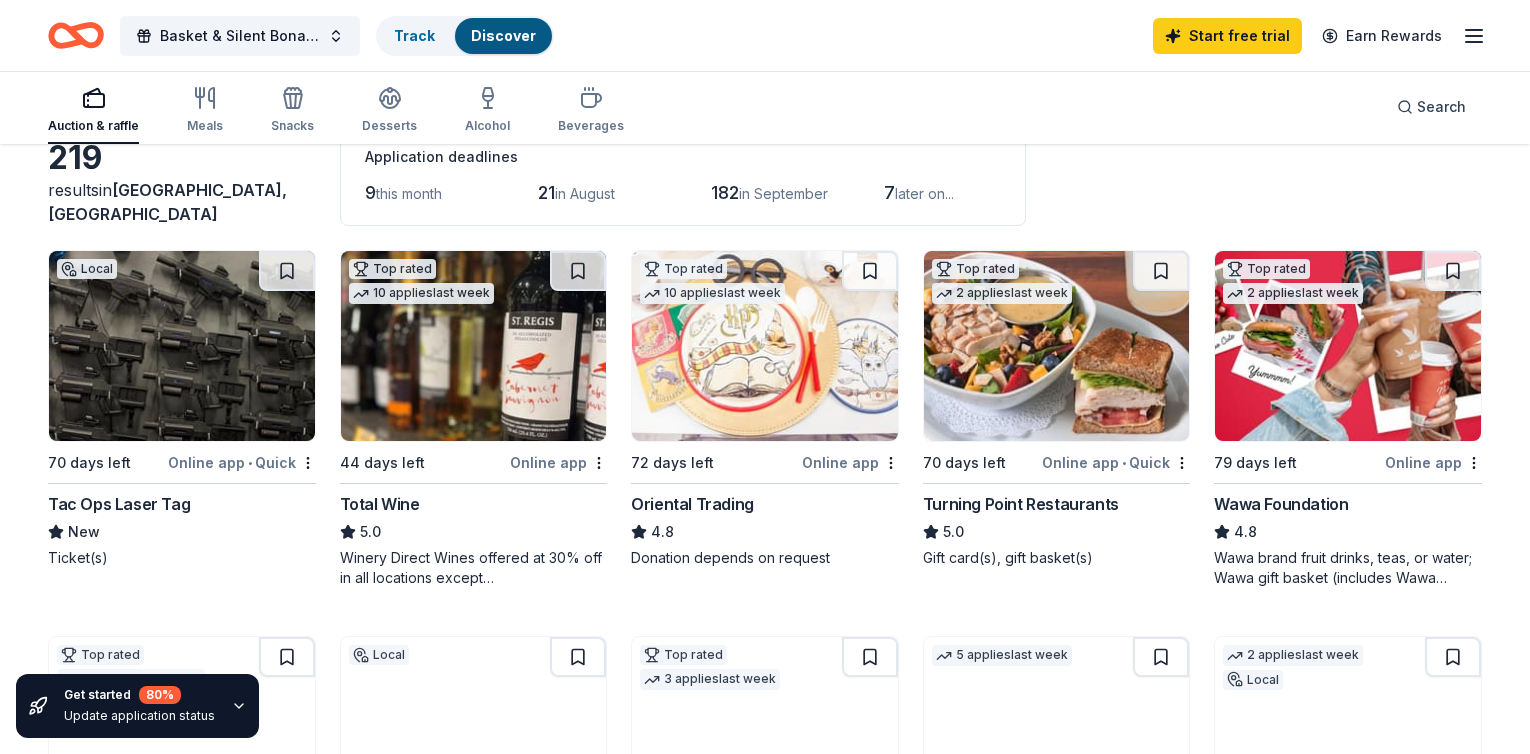 scroll, scrollTop: 0, scrollLeft: 0, axis: both 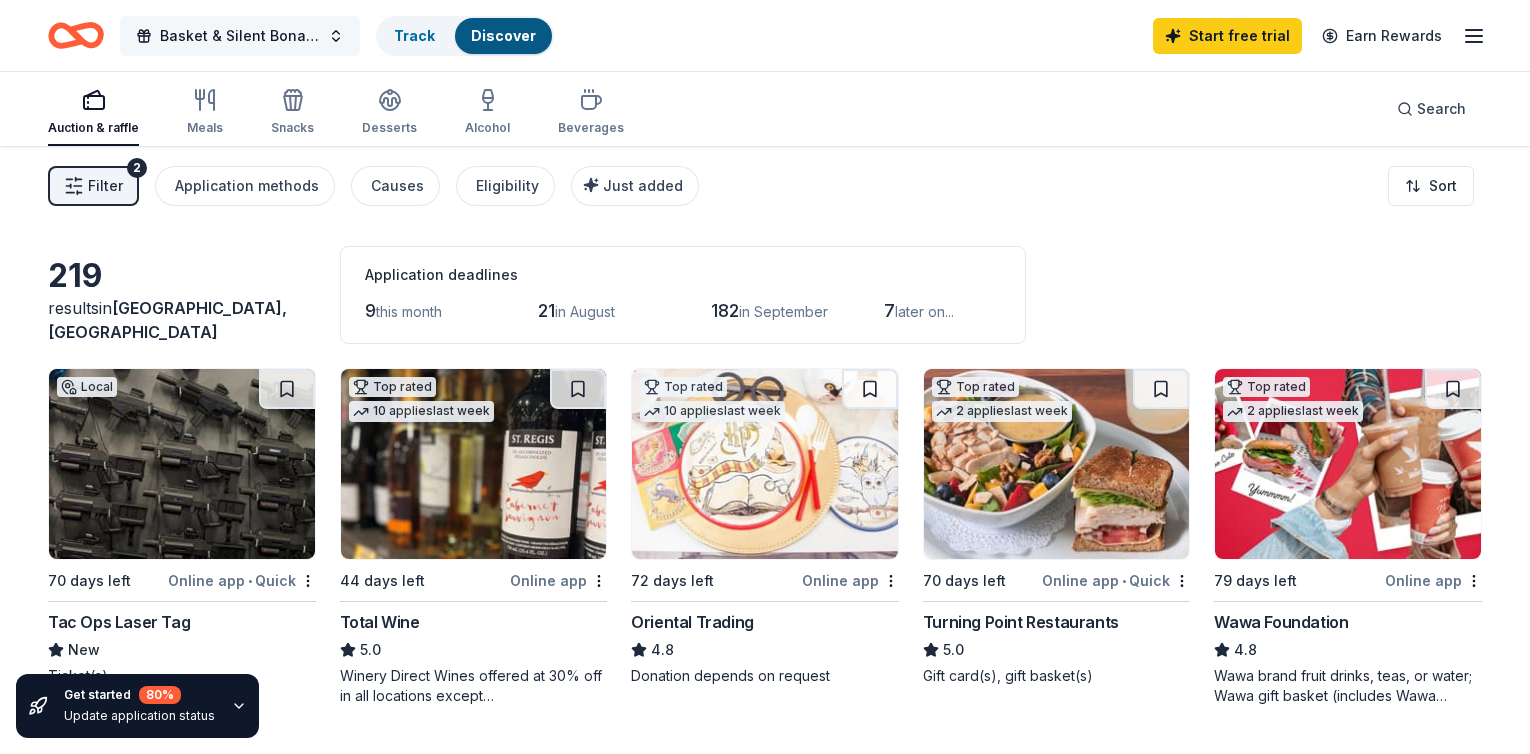click on "Basket & Silent Bonanza" at bounding box center (240, 36) 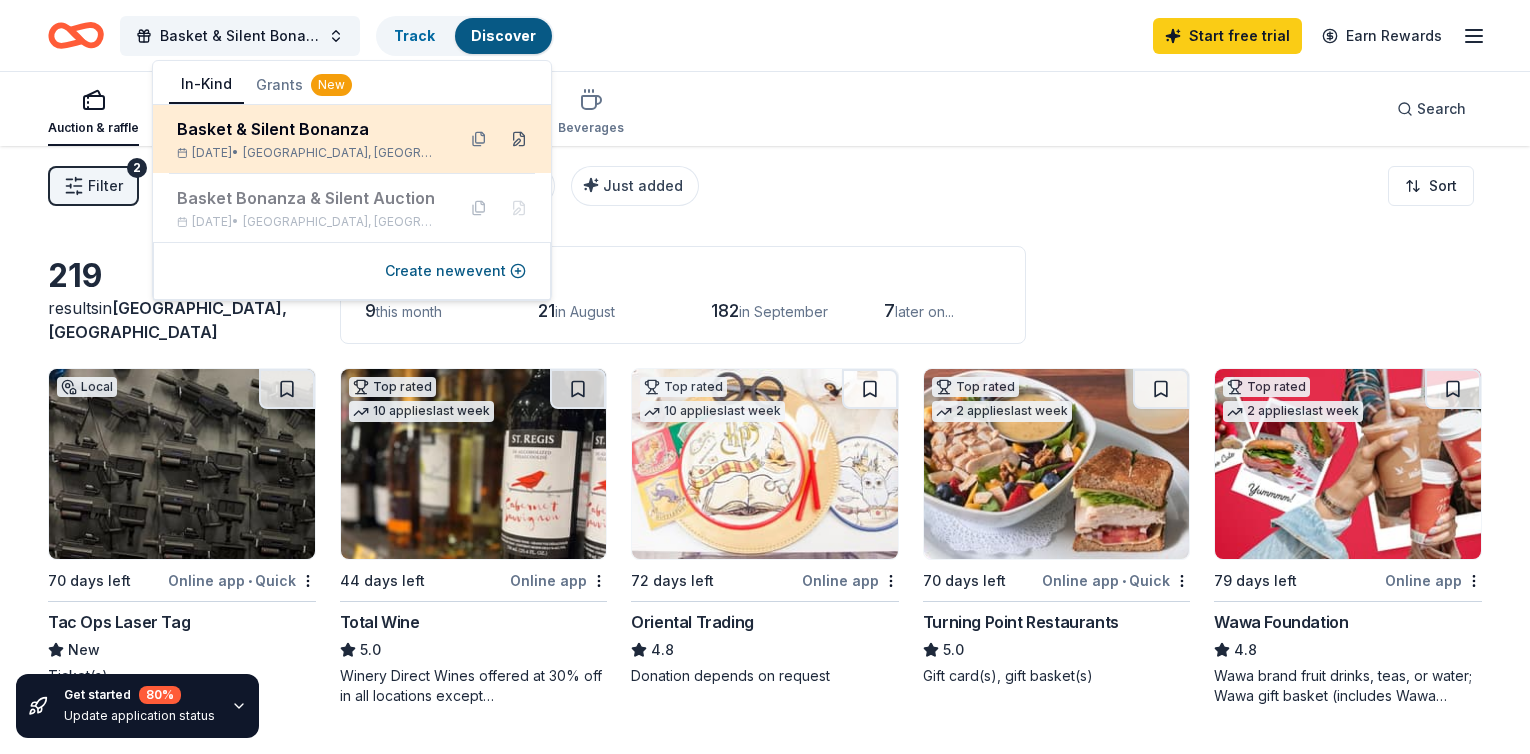 click at bounding box center (519, 139) 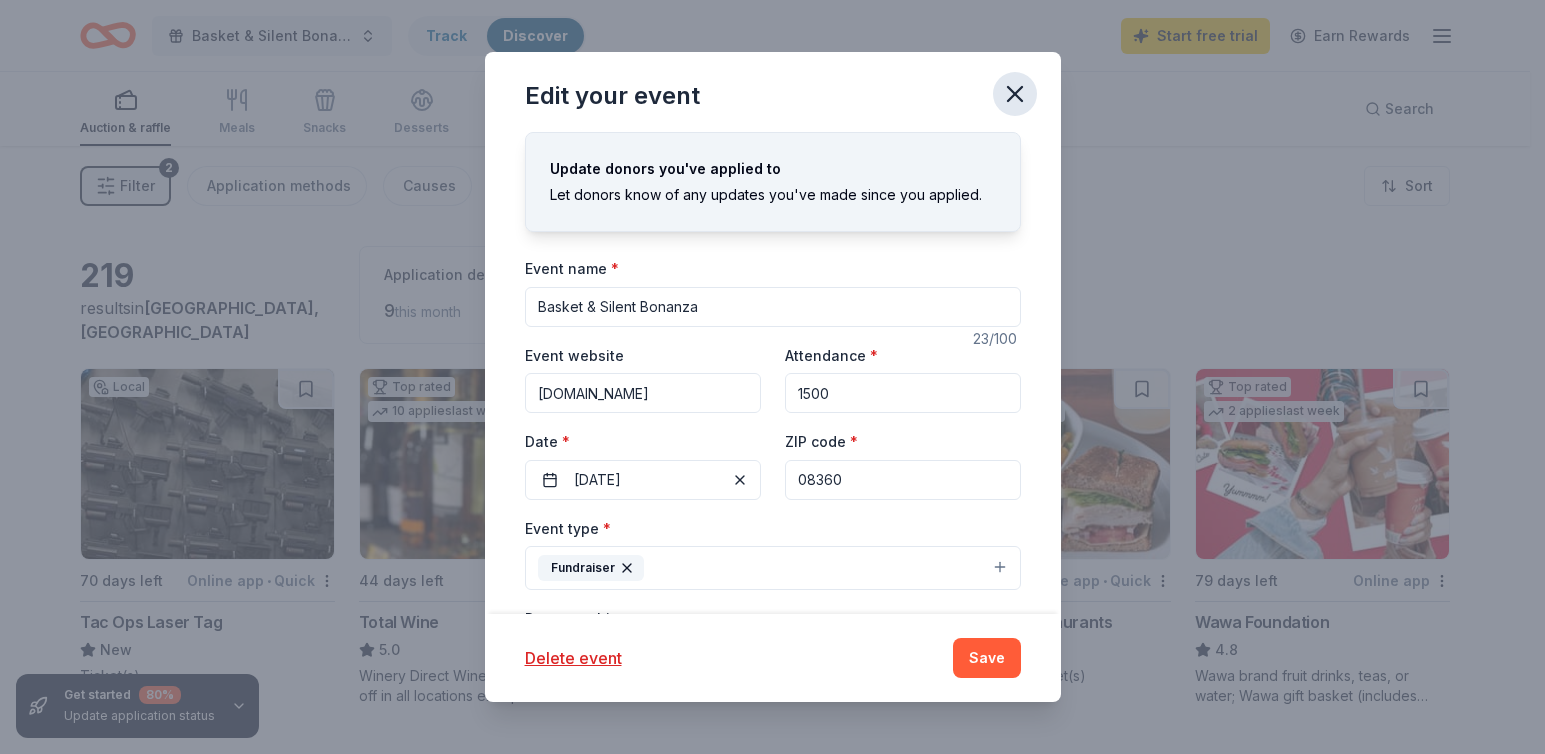 click 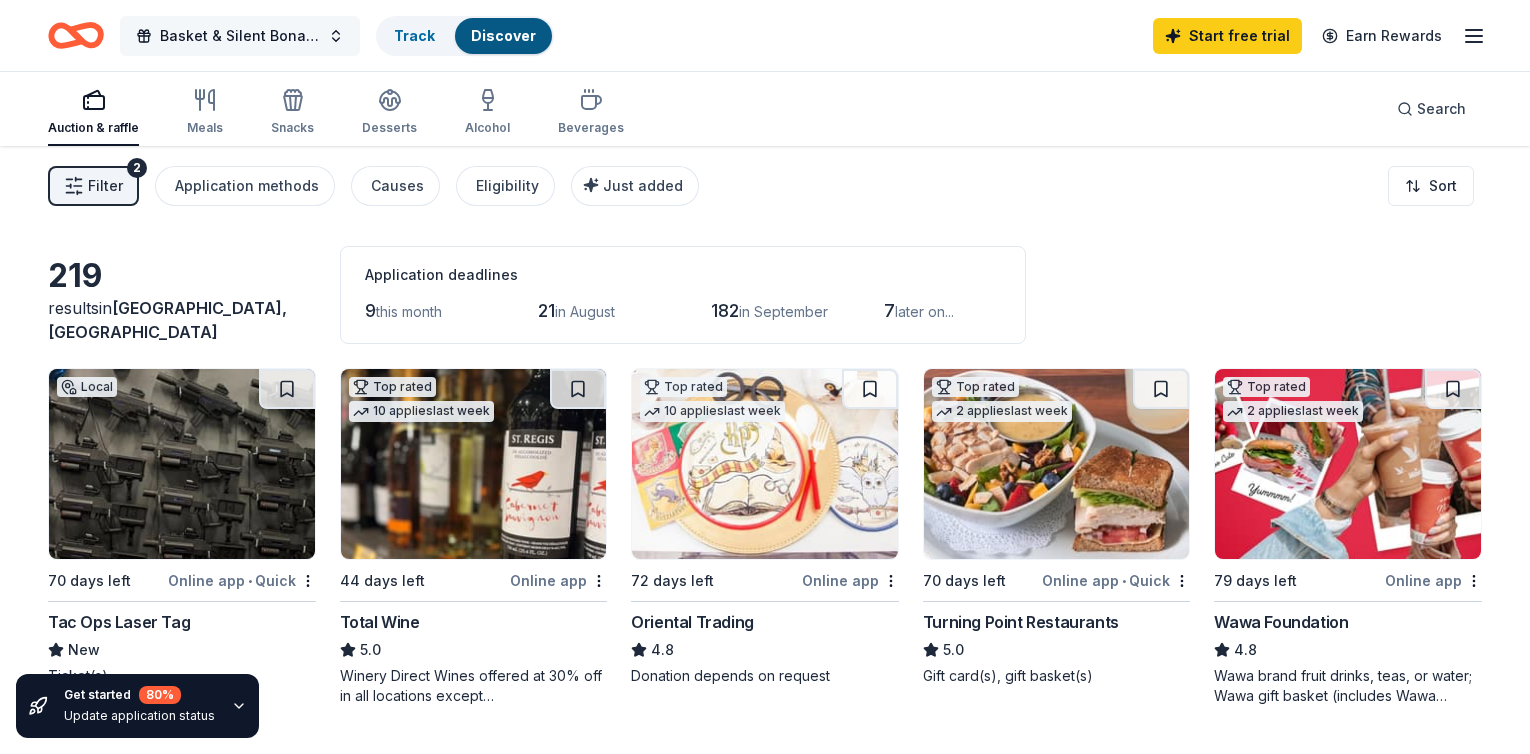 click on "Basket & Silent Bonanza" at bounding box center (240, 36) 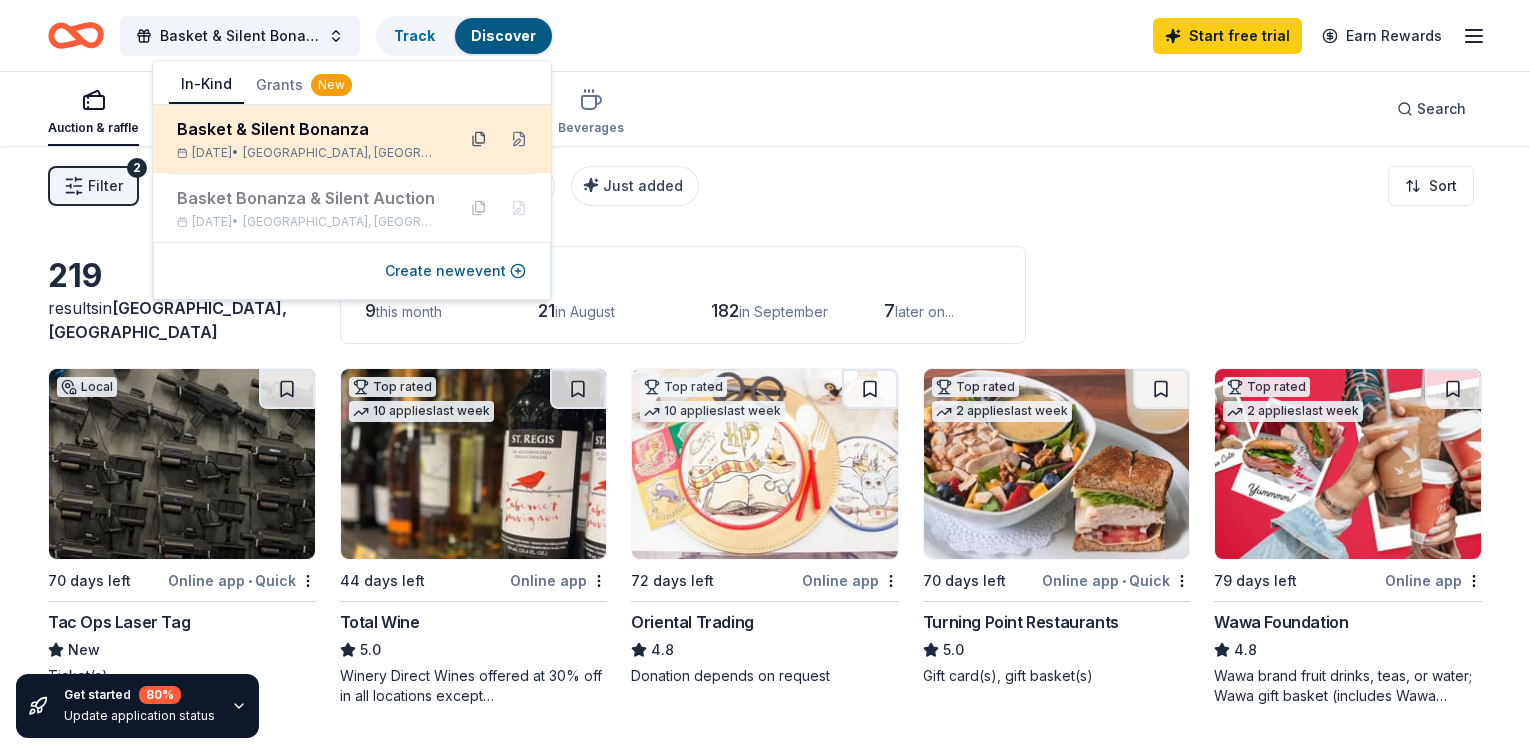 click at bounding box center (479, 139) 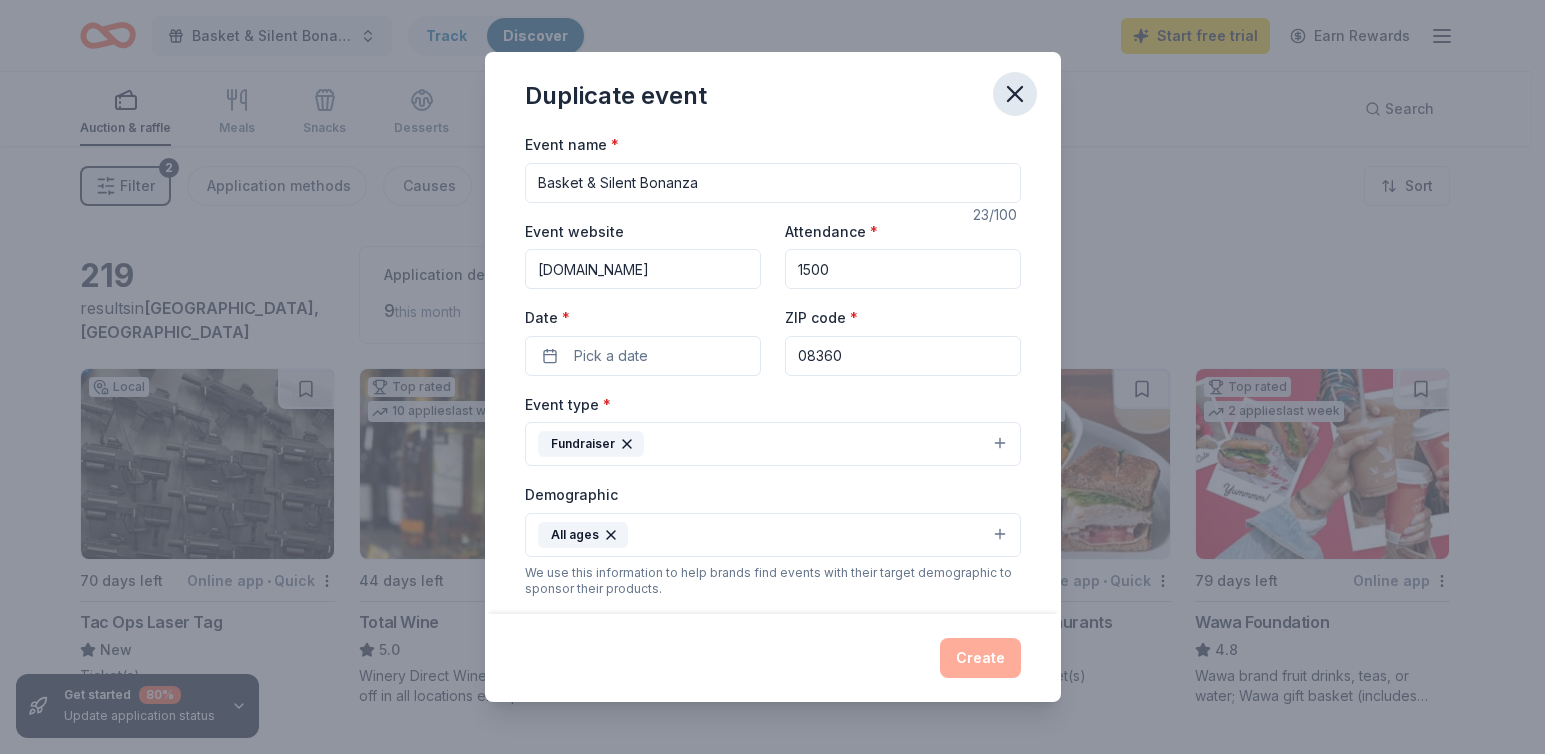 click 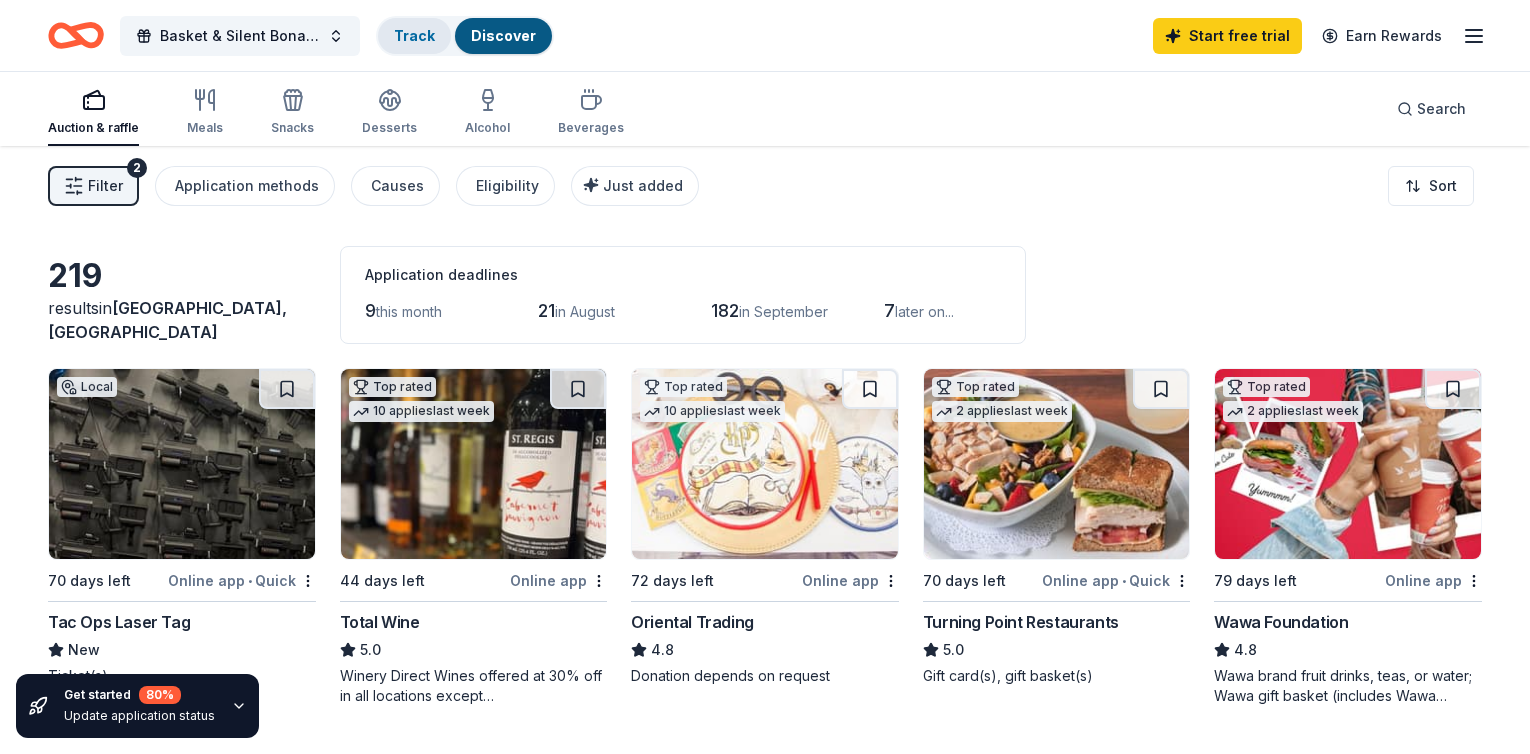 click on "Track" at bounding box center [414, 35] 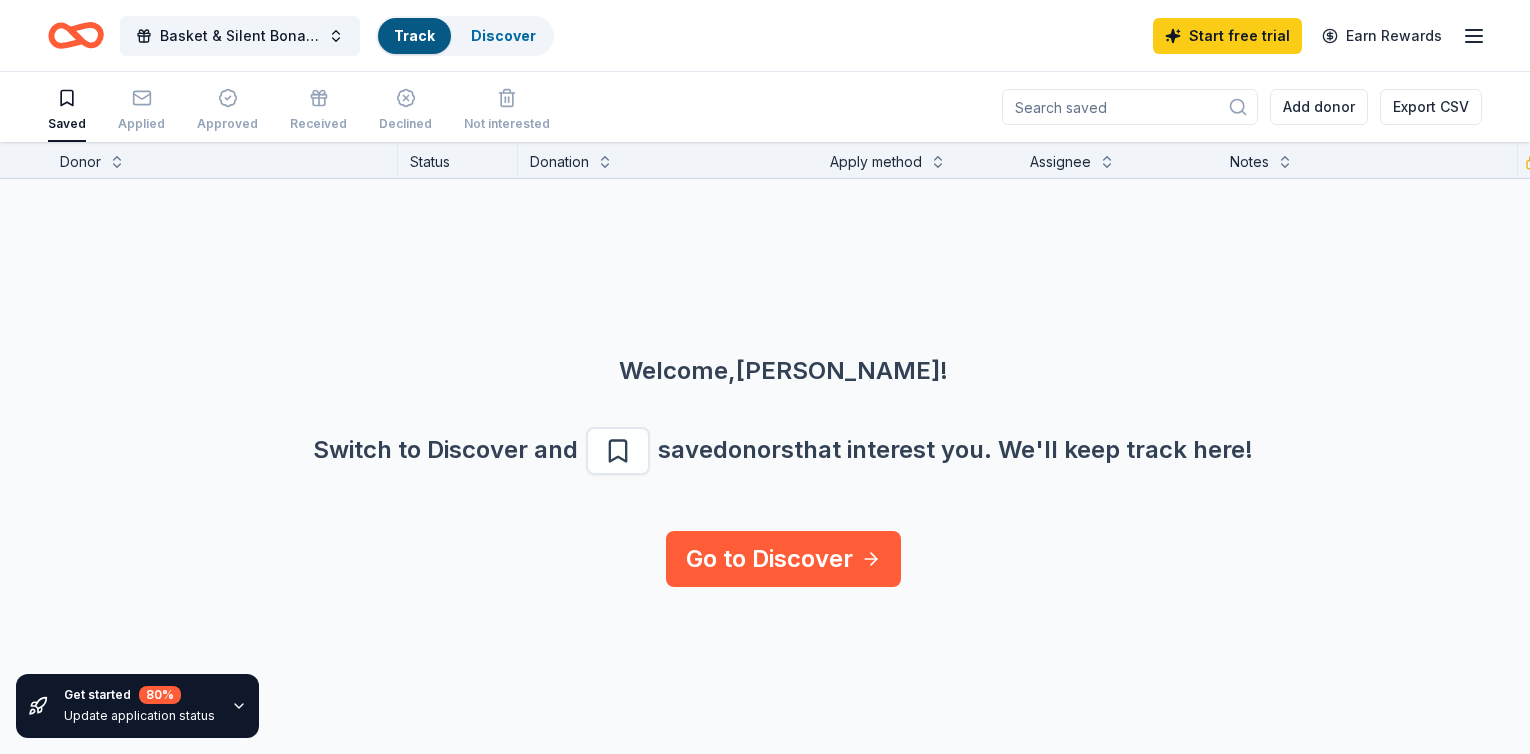scroll, scrollTop: 1, scrollLeft: 0, axis: vertical 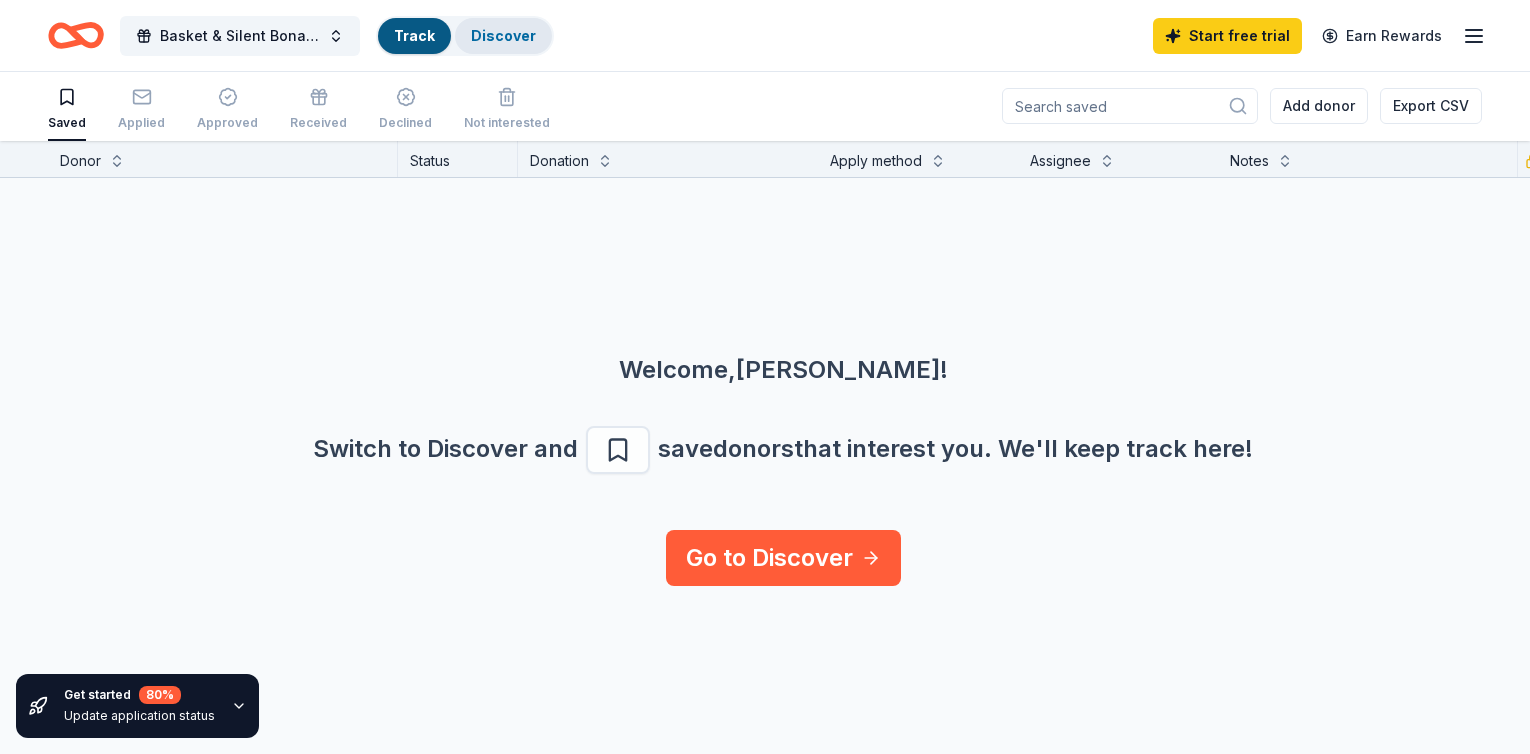 click on "Discover" at bounding box center [503, 35] 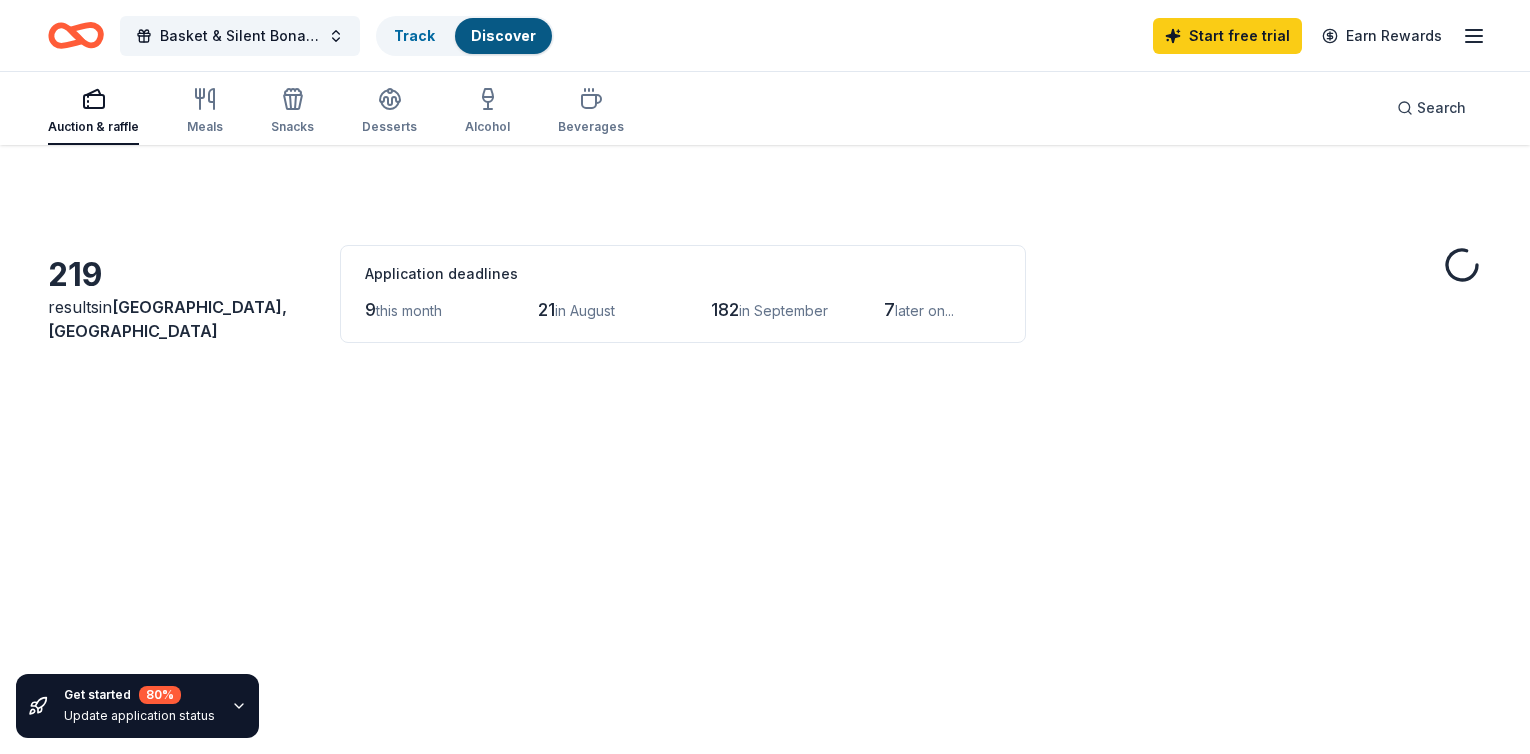 scroll, scrollTop: 0, scrollLeft: 0, axis: both 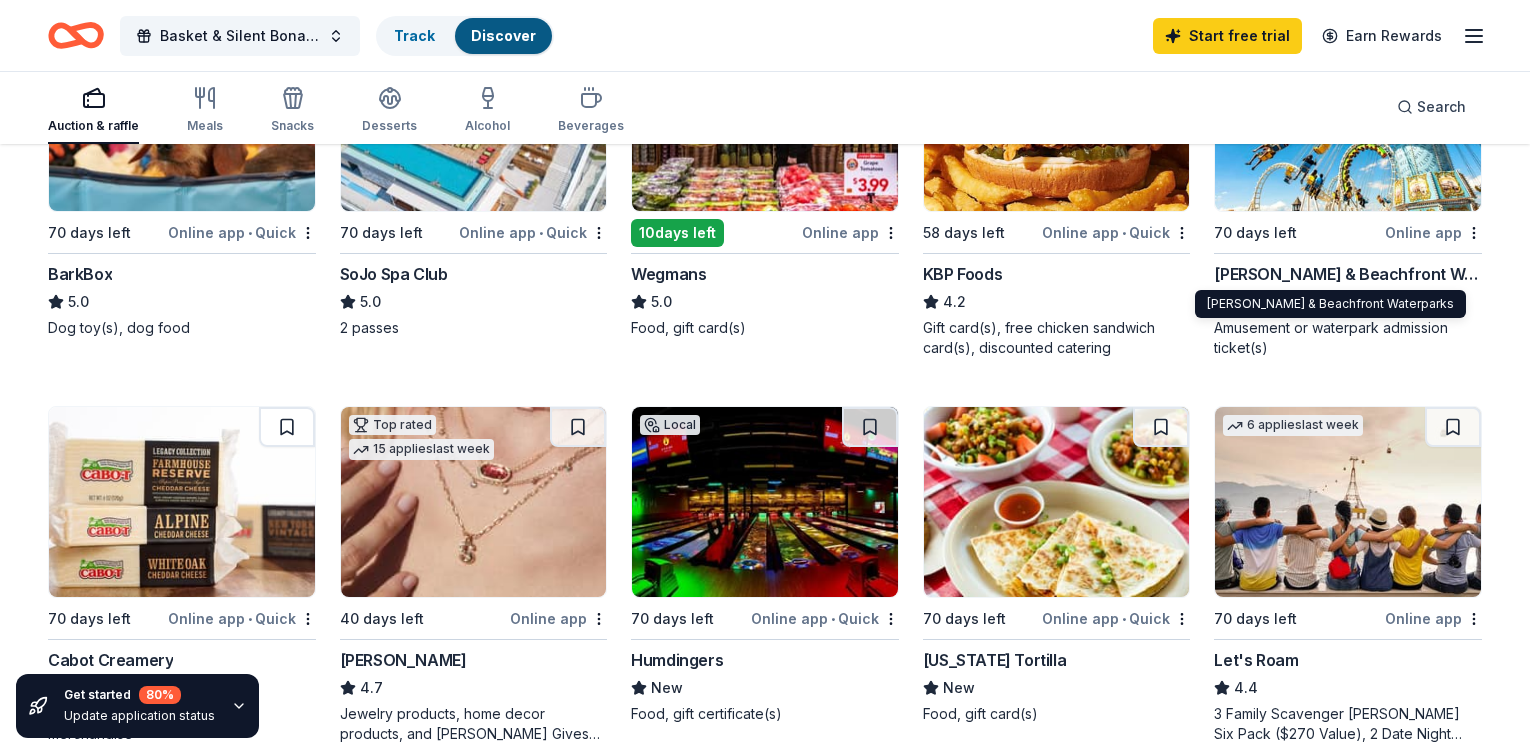 click on "[PERSON_NAME] & Beachfront Waterparks" at bounding box center (1348, 274) 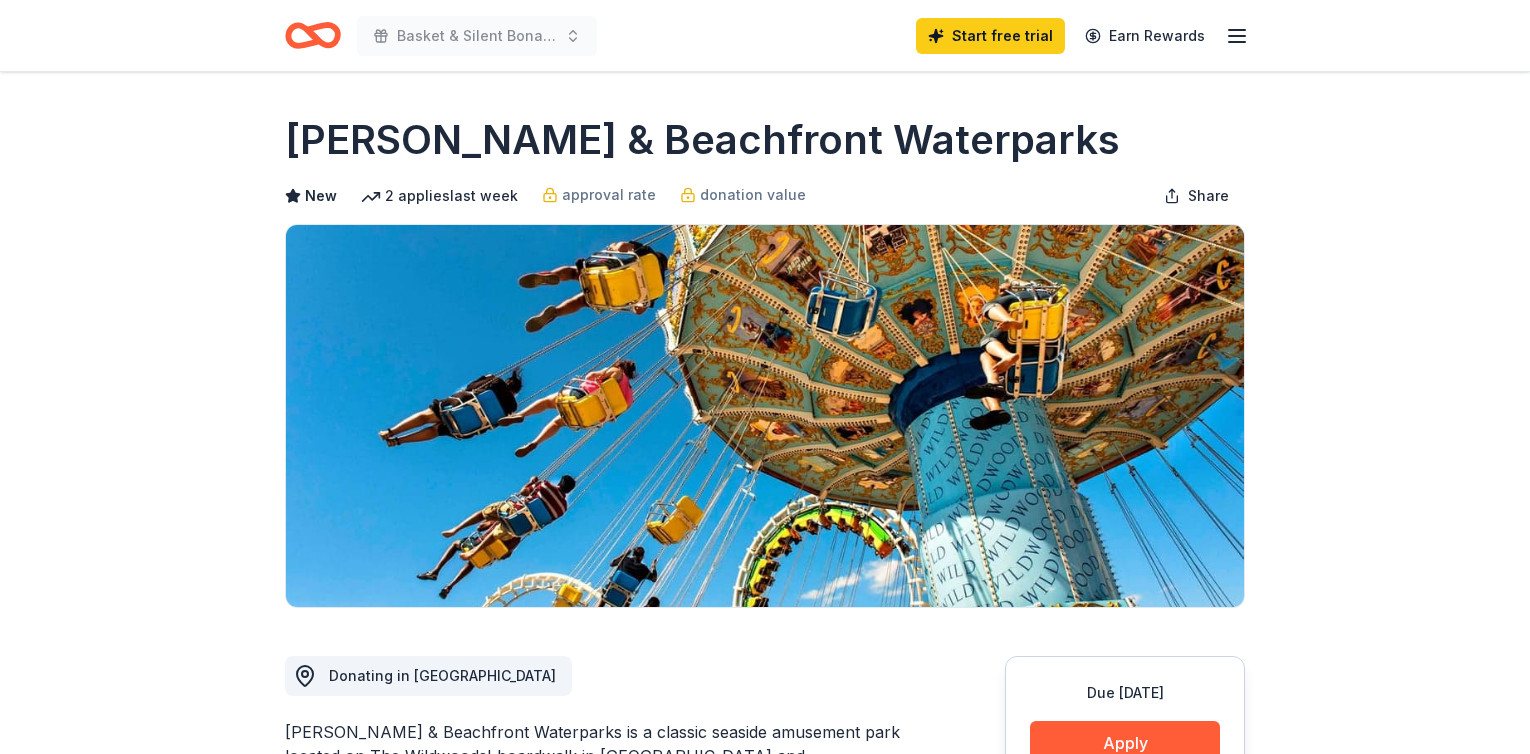 scroll, scrollTop: 0, scrollLeft: 0, axis: both 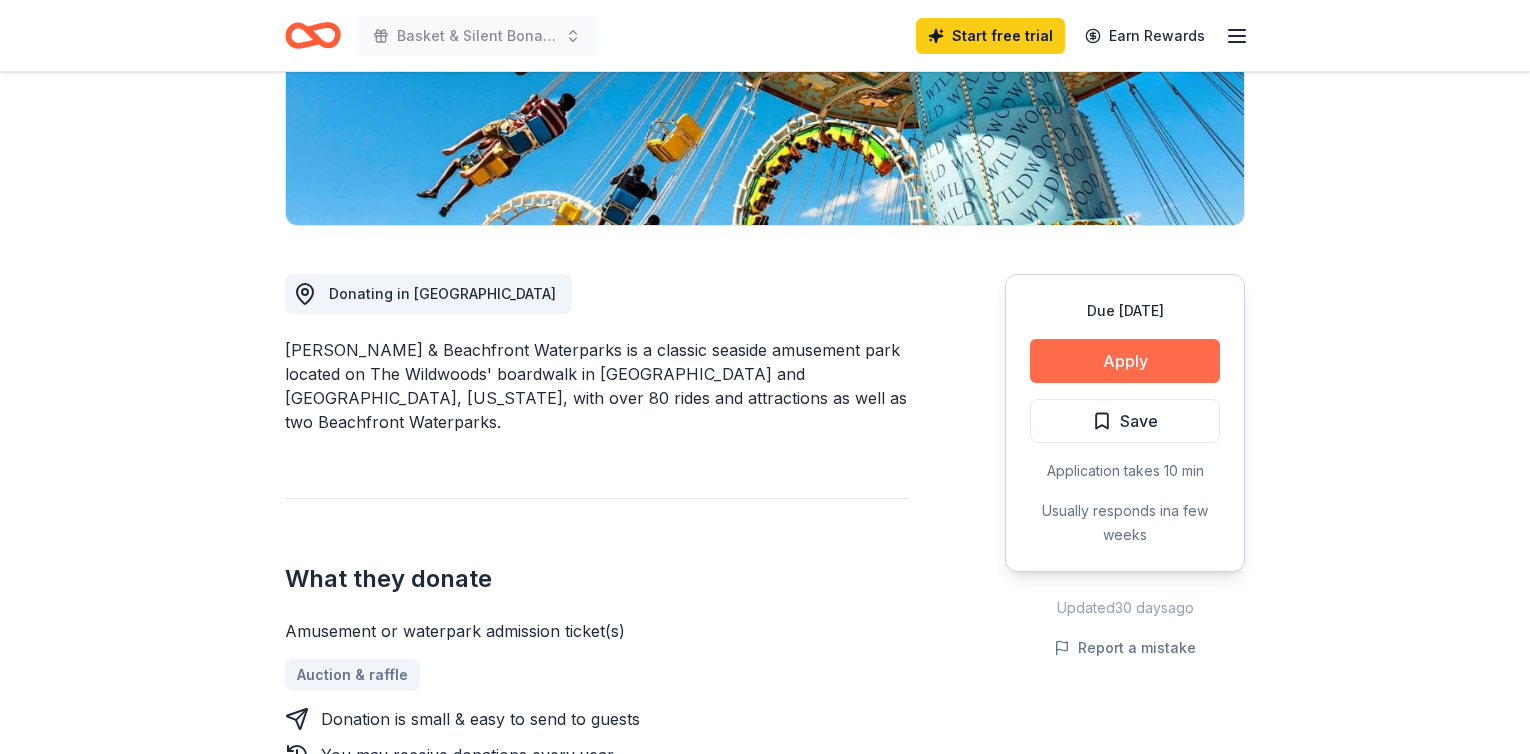 click on "Apply" at bounding box center [1125, 361] 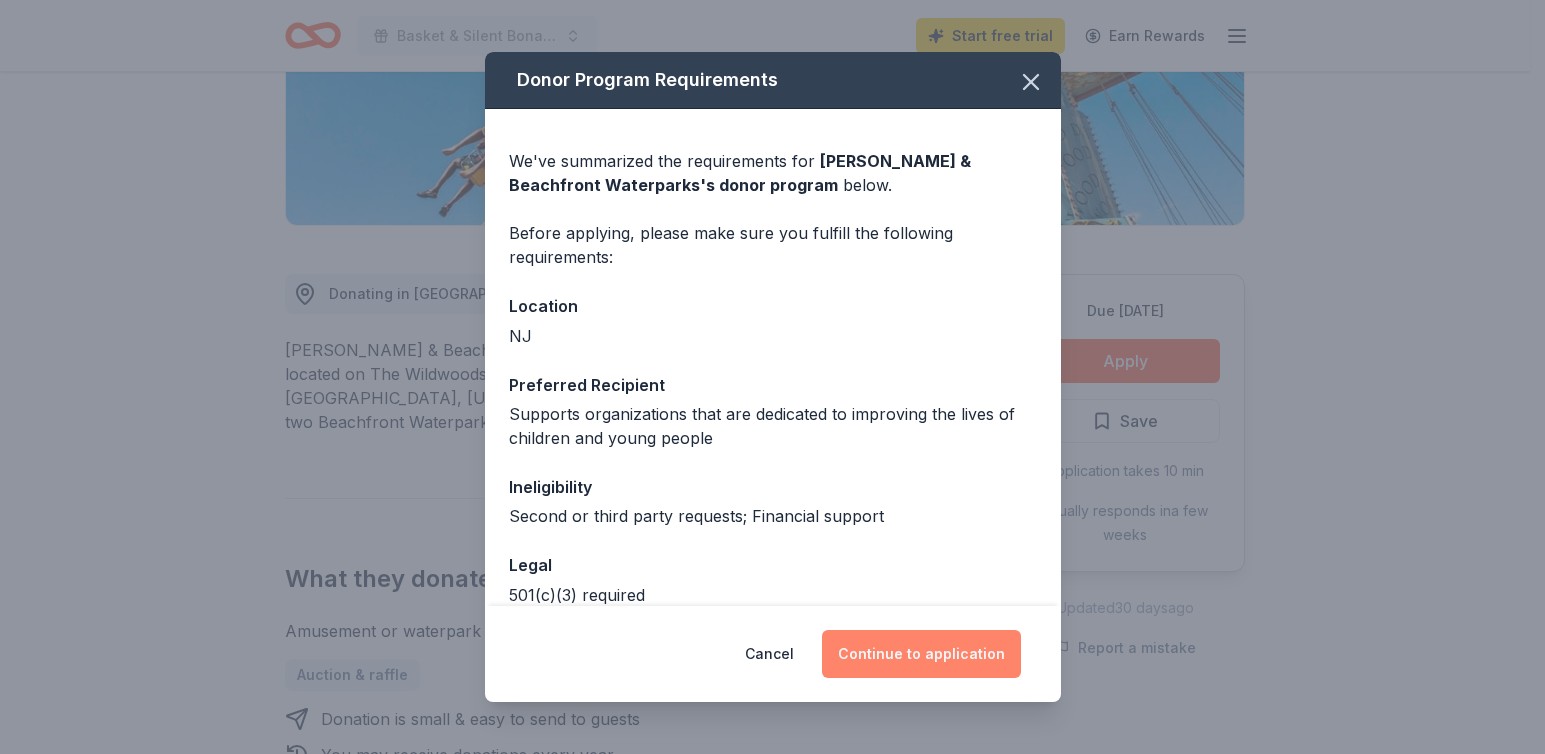 click on "Continue to application" at bounding box center (921, 654) 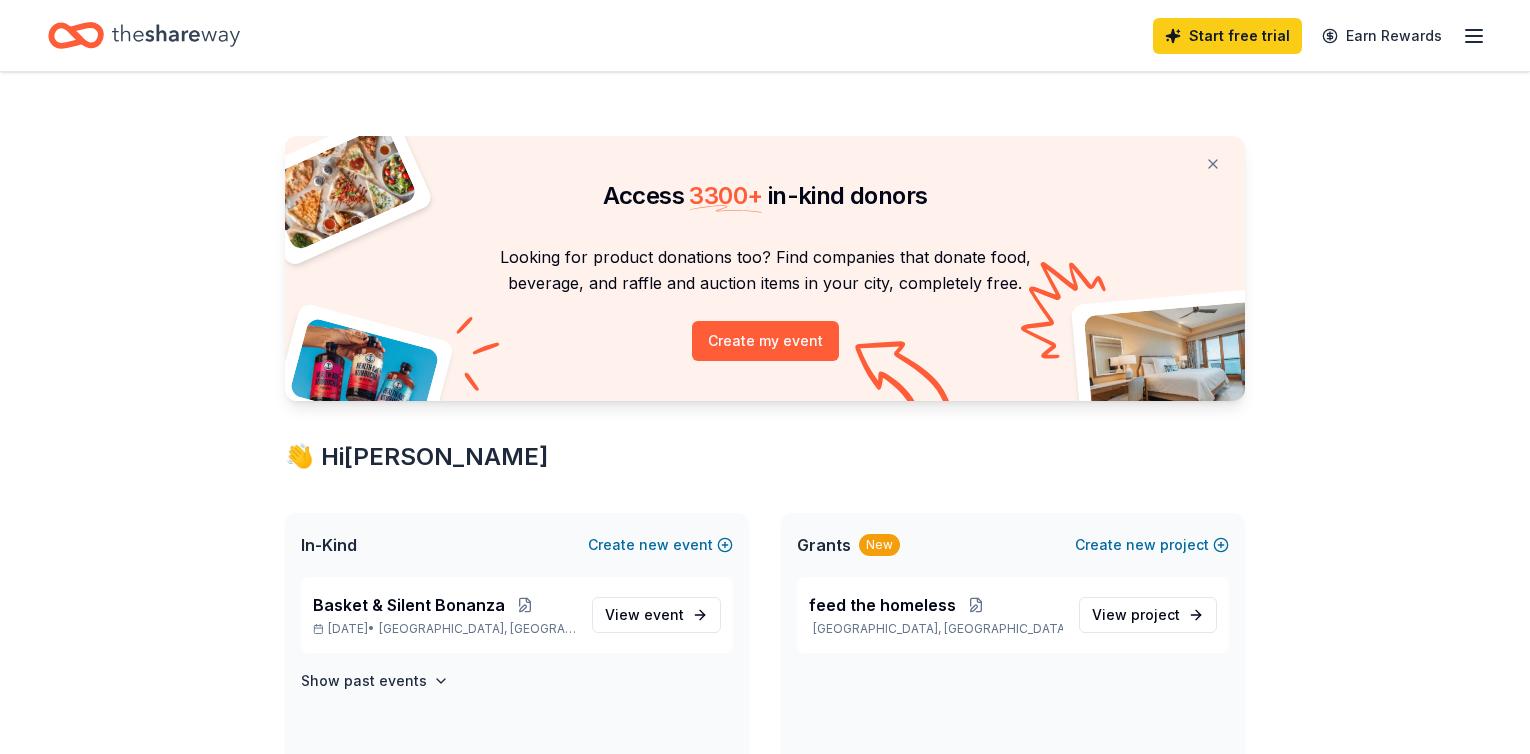 scroll, scrollTop: 0, scrollLeft: 0, axis: both 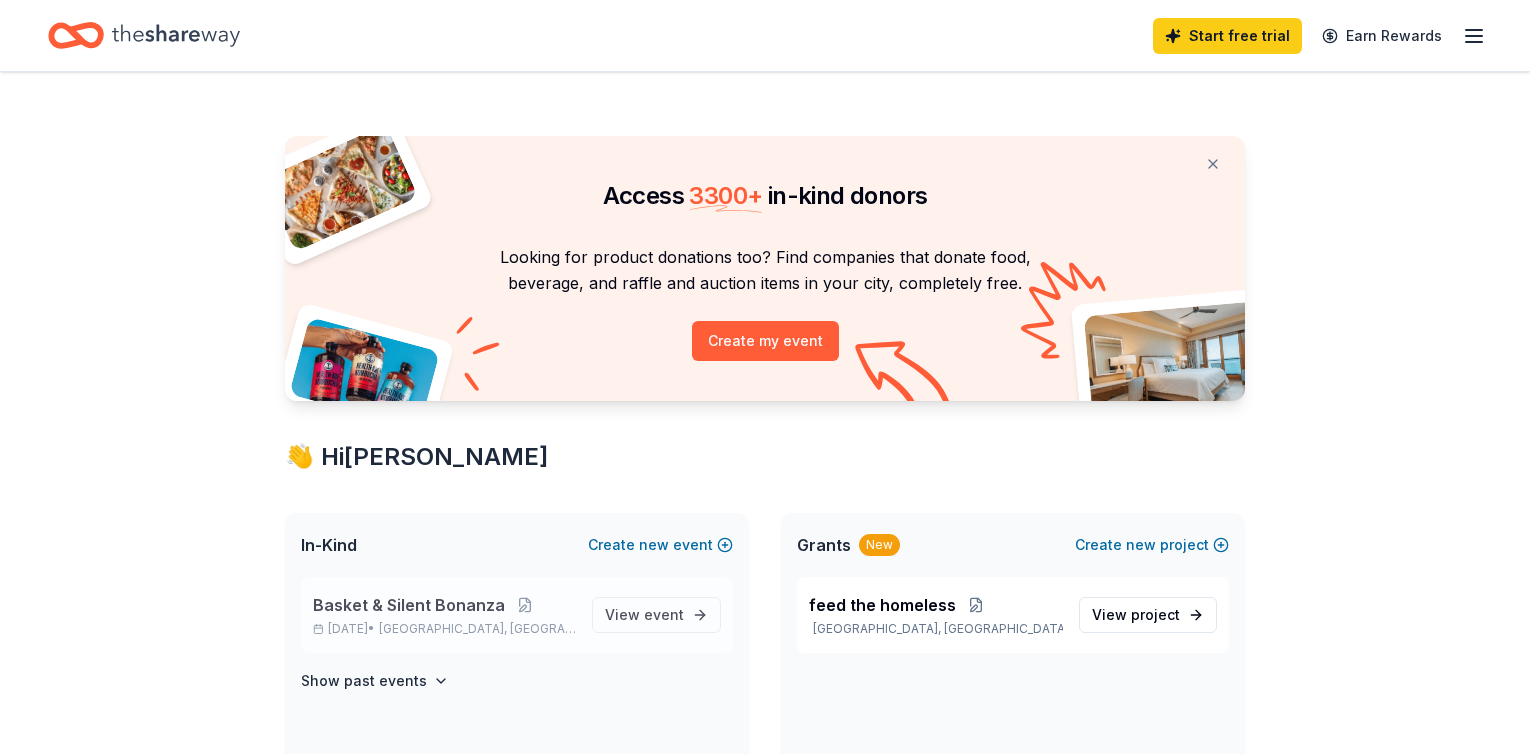 click on "Basket & Silent Bonanza" at bounding box center [409, 605] 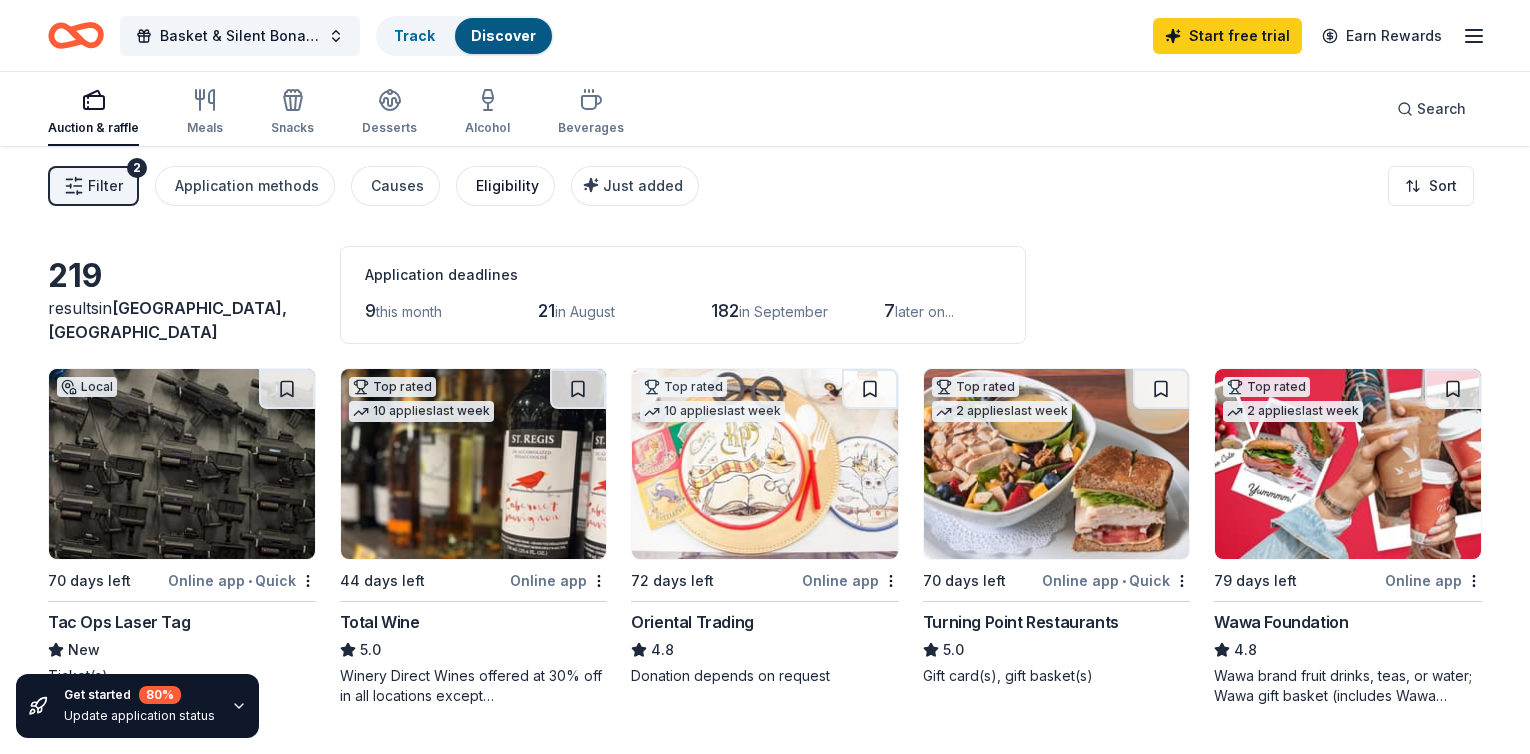 click on "Eligibility" at bounding box center (507, 186) 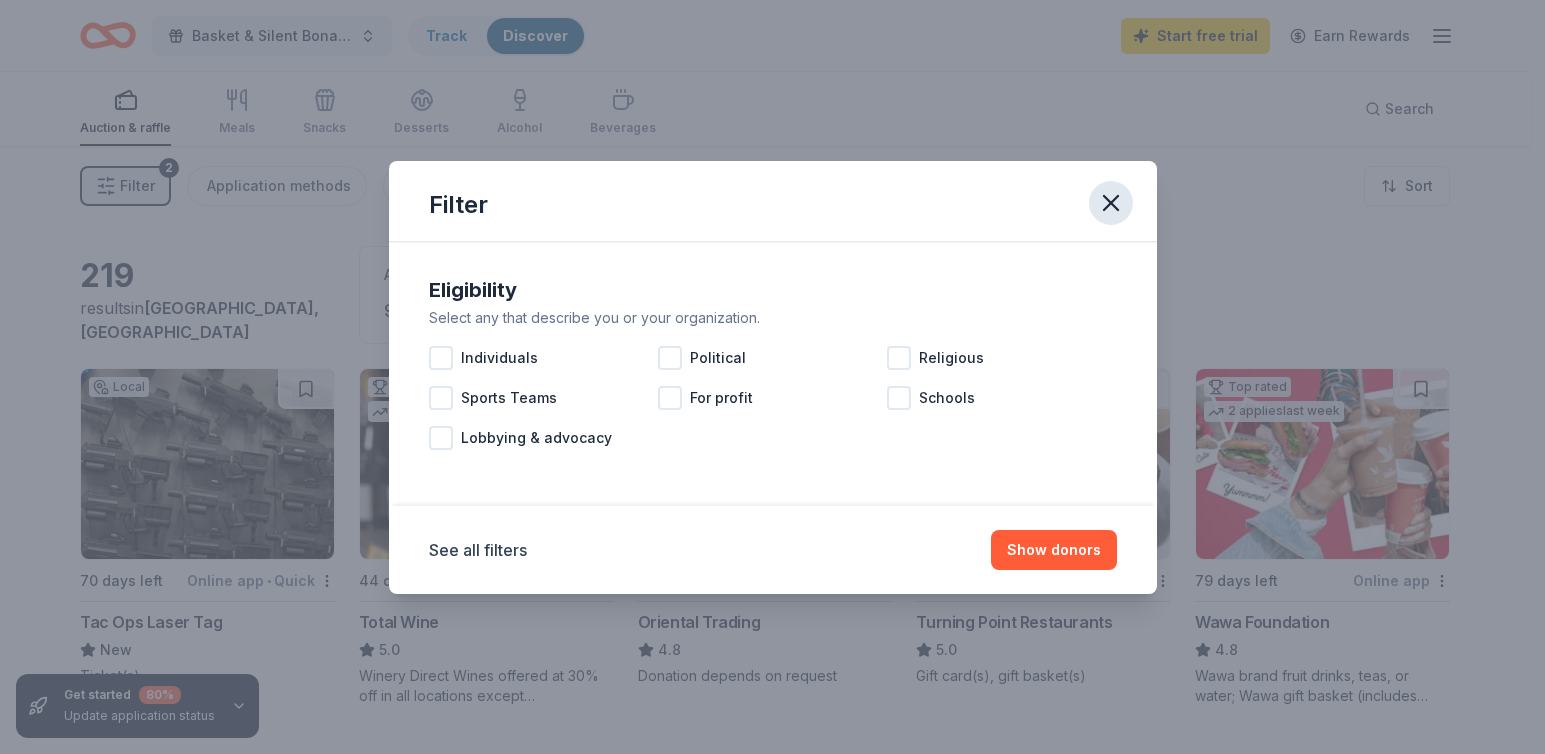click 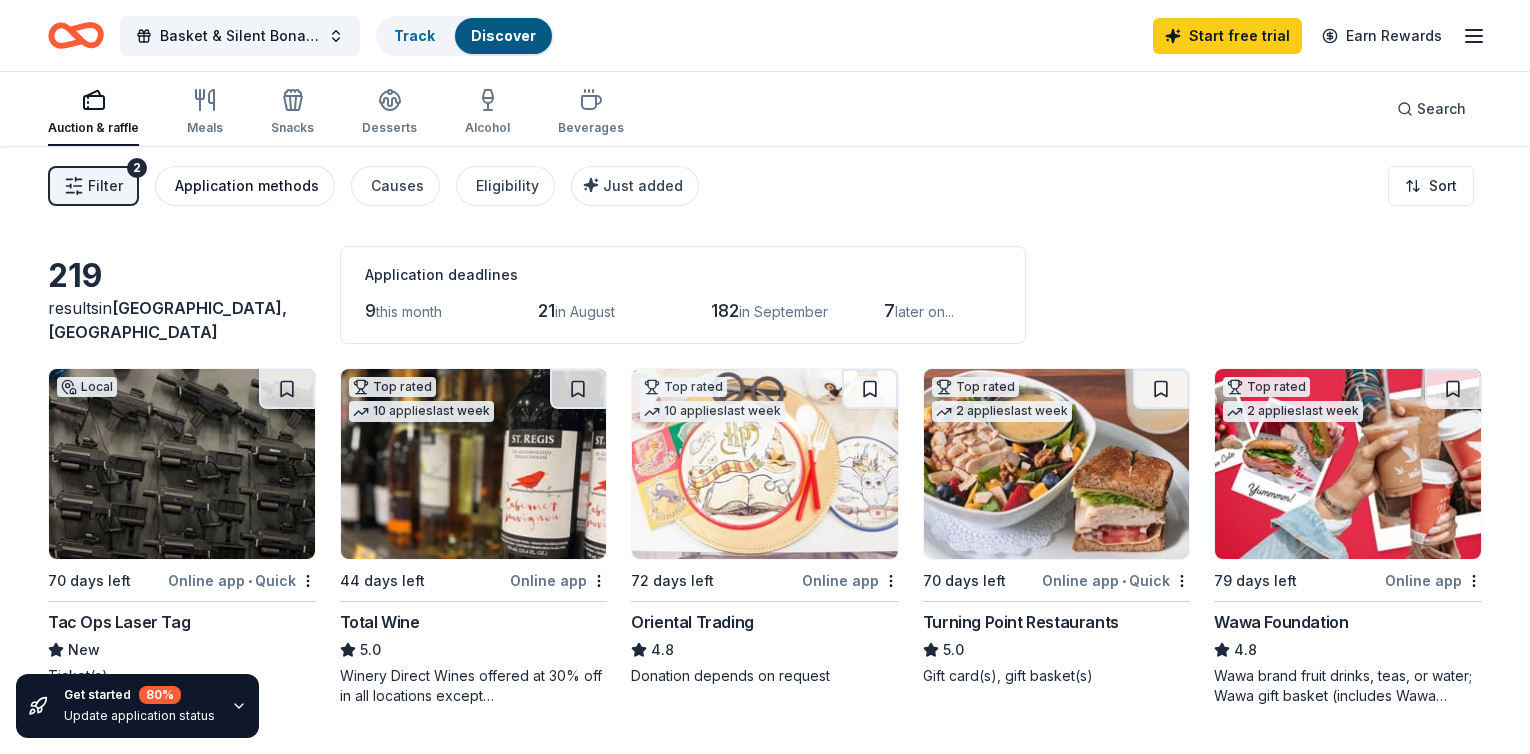 click on "Application methods" at bounding box center [247, 186] 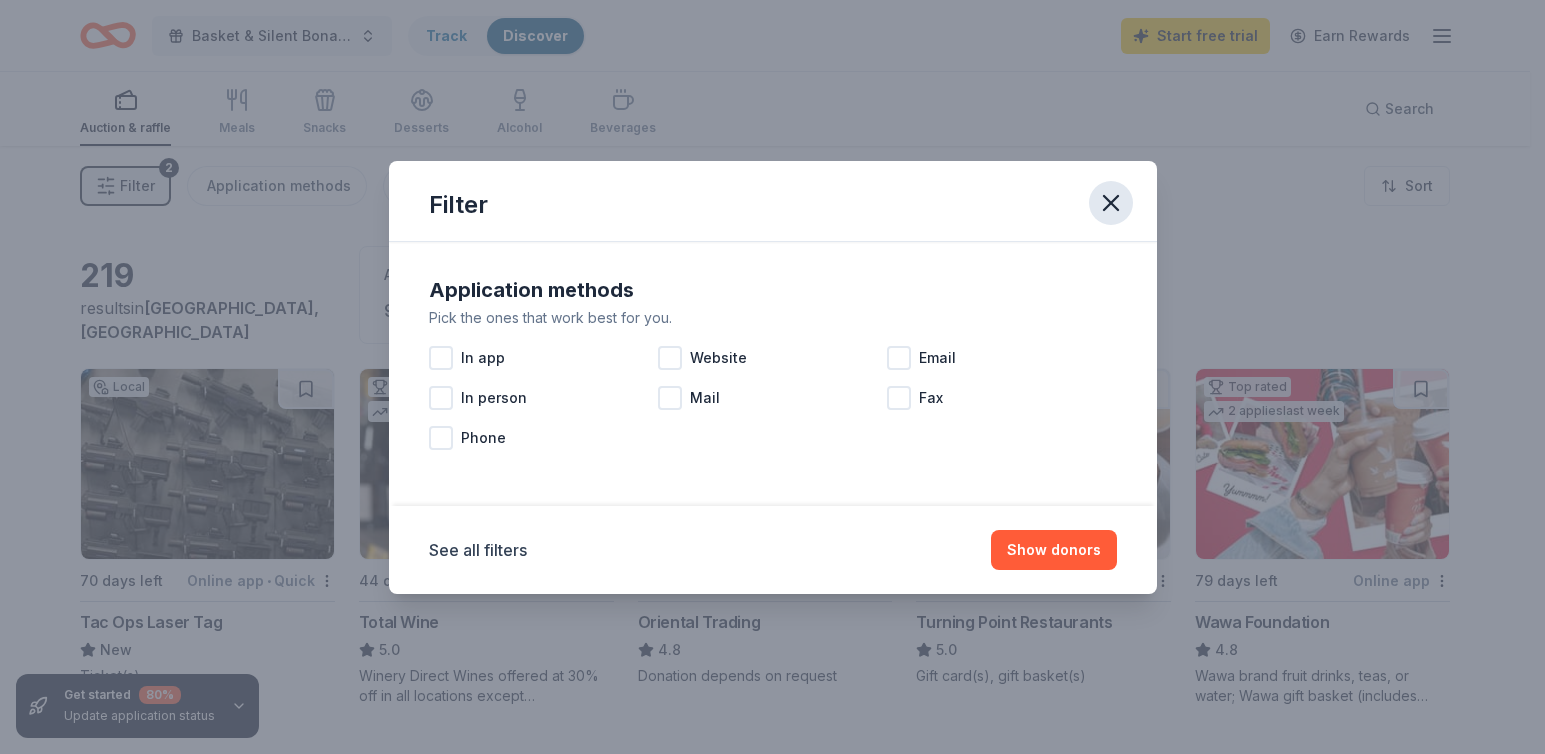 click 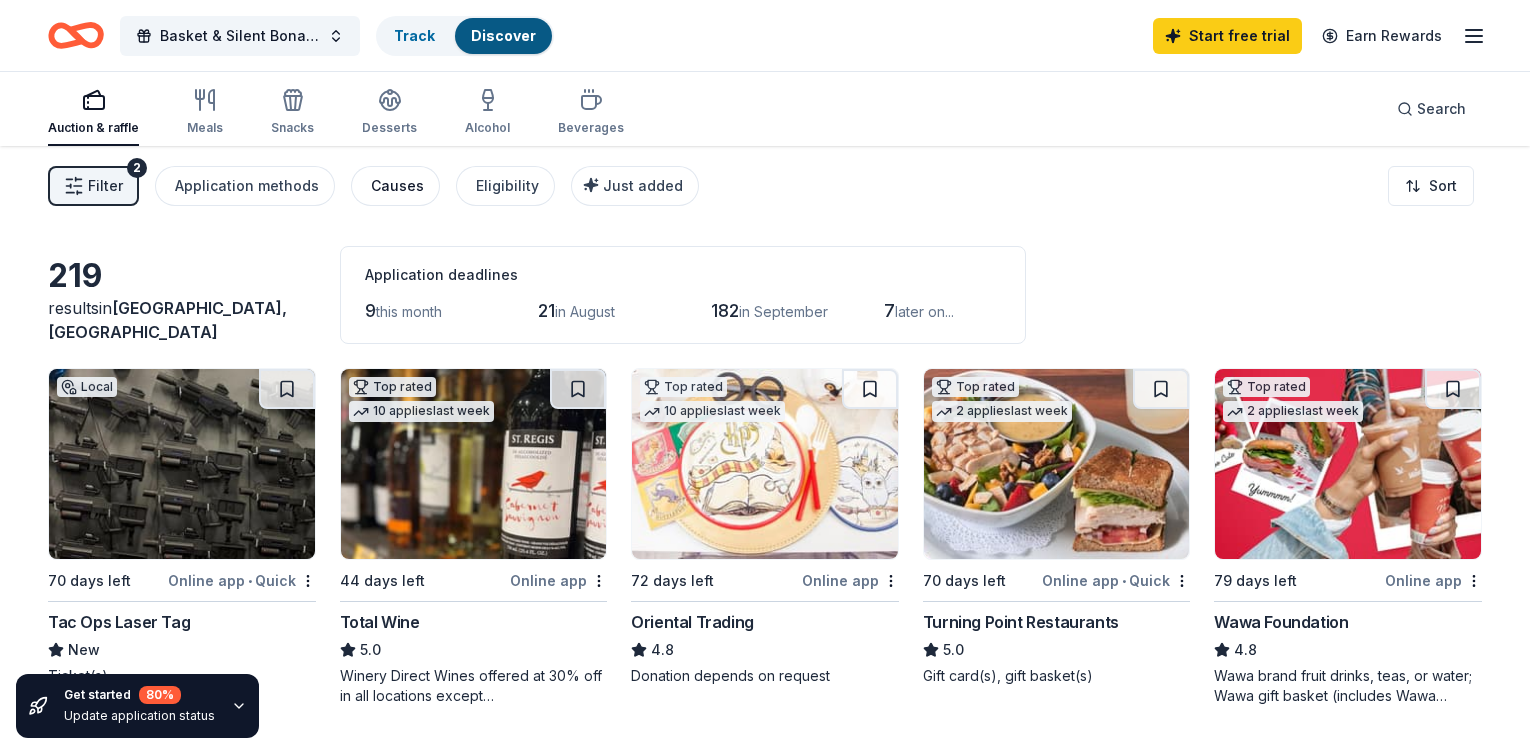 click on "Causes" at bounding box center (397, 186) 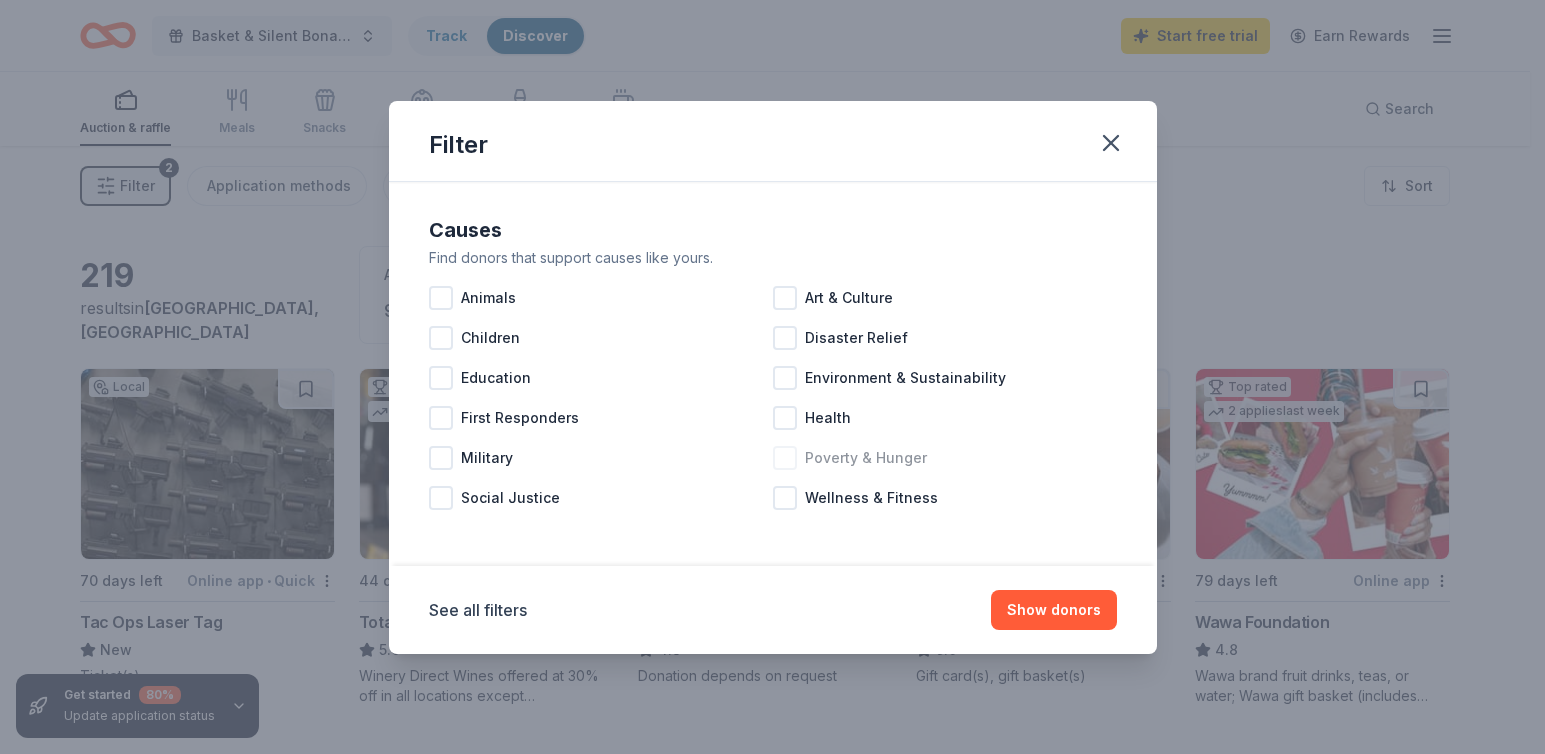 click at bounding box center (785, 458) 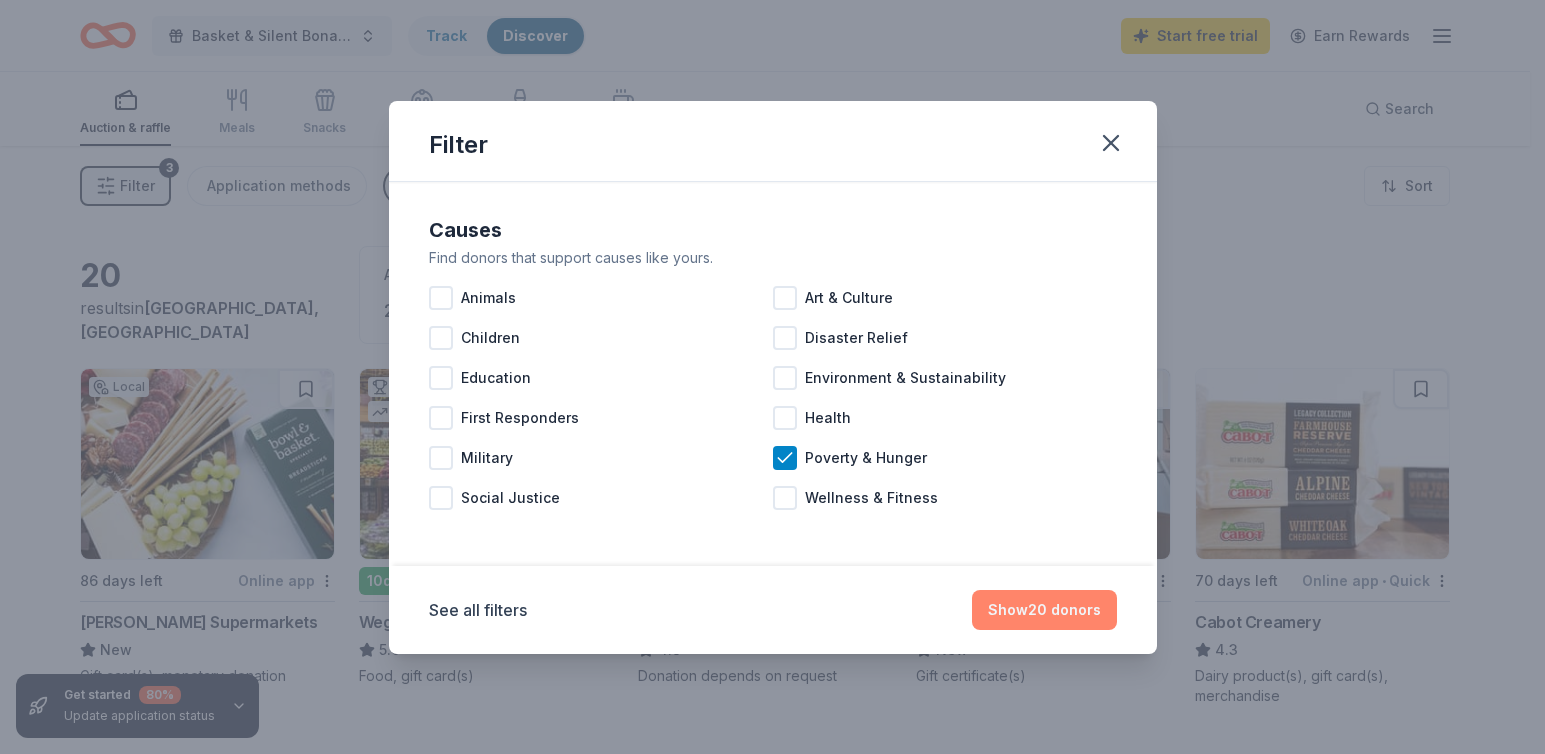 click on "Show  20   donors" at bounding box center [1044, 610] 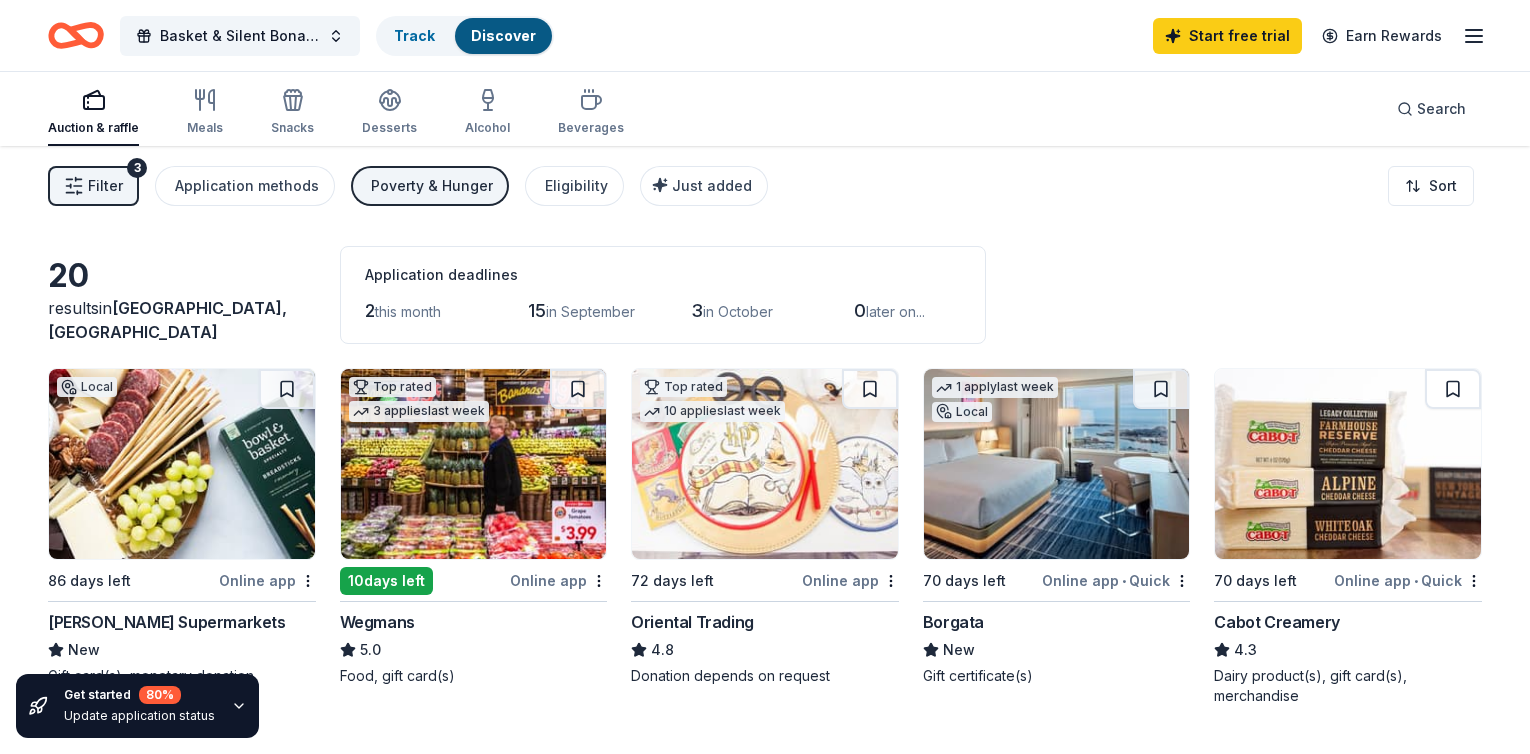 click at bounding box center (1057, 464) 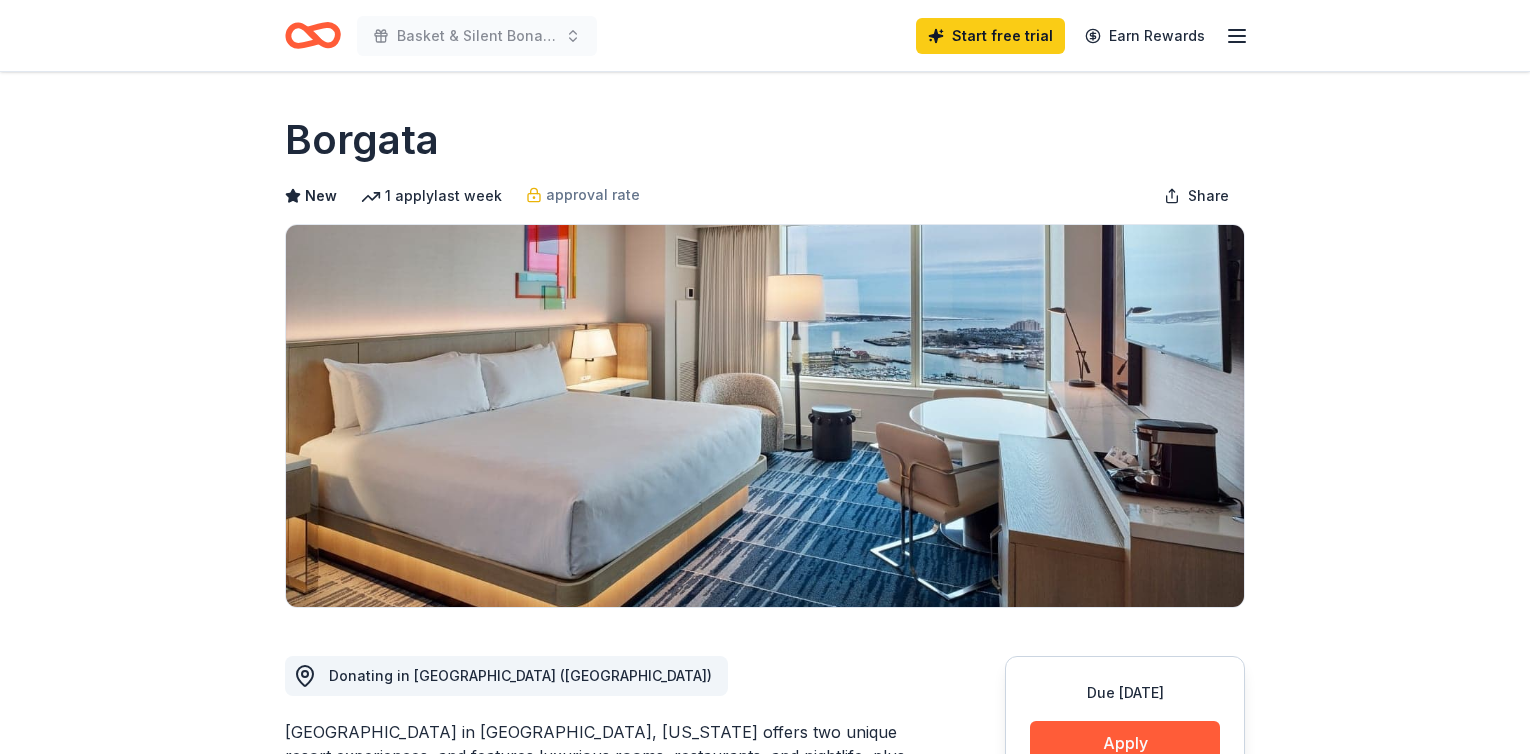 scroll, scrollTop: 0, scrollLeft: 0, axis: both 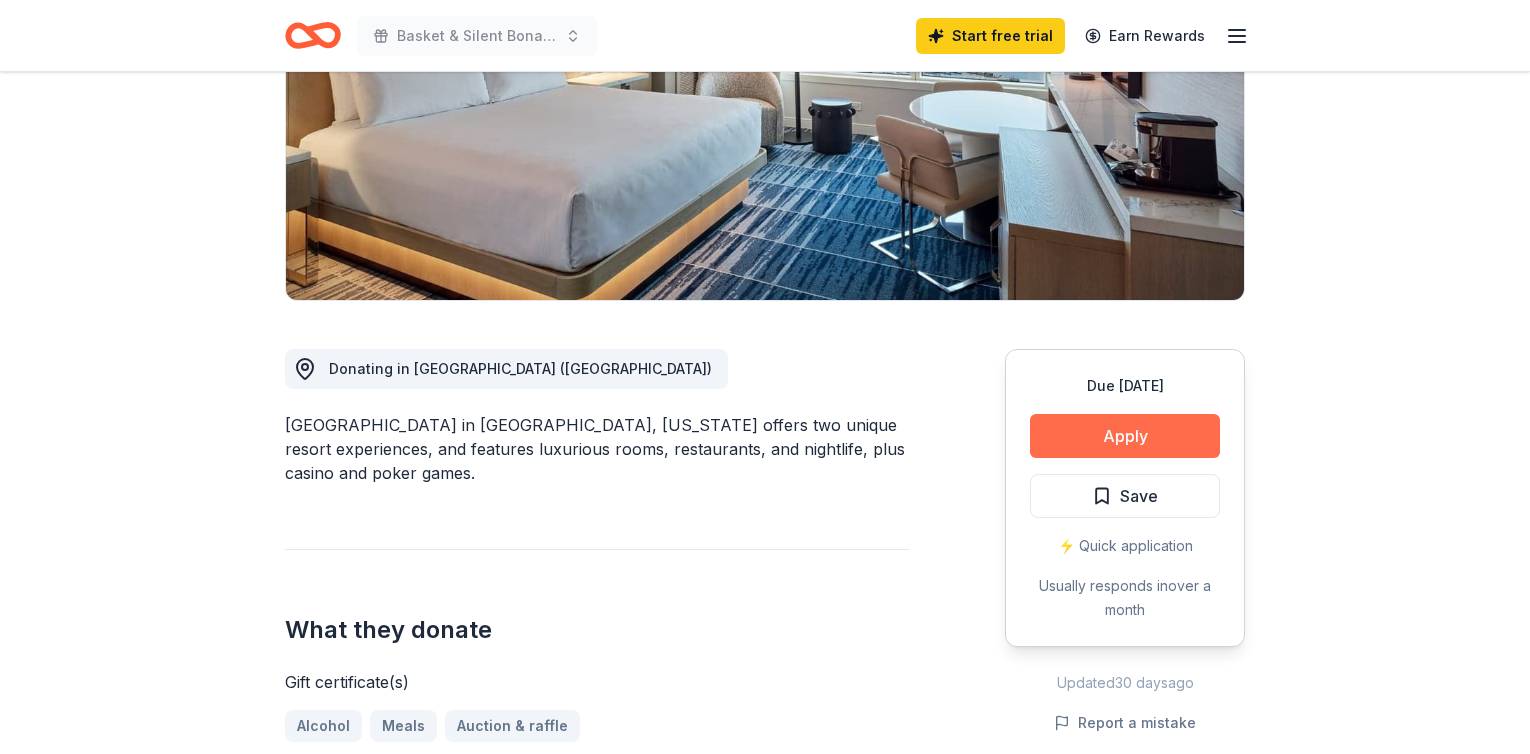 click on "Apply" at bounding box center (1125, 436) 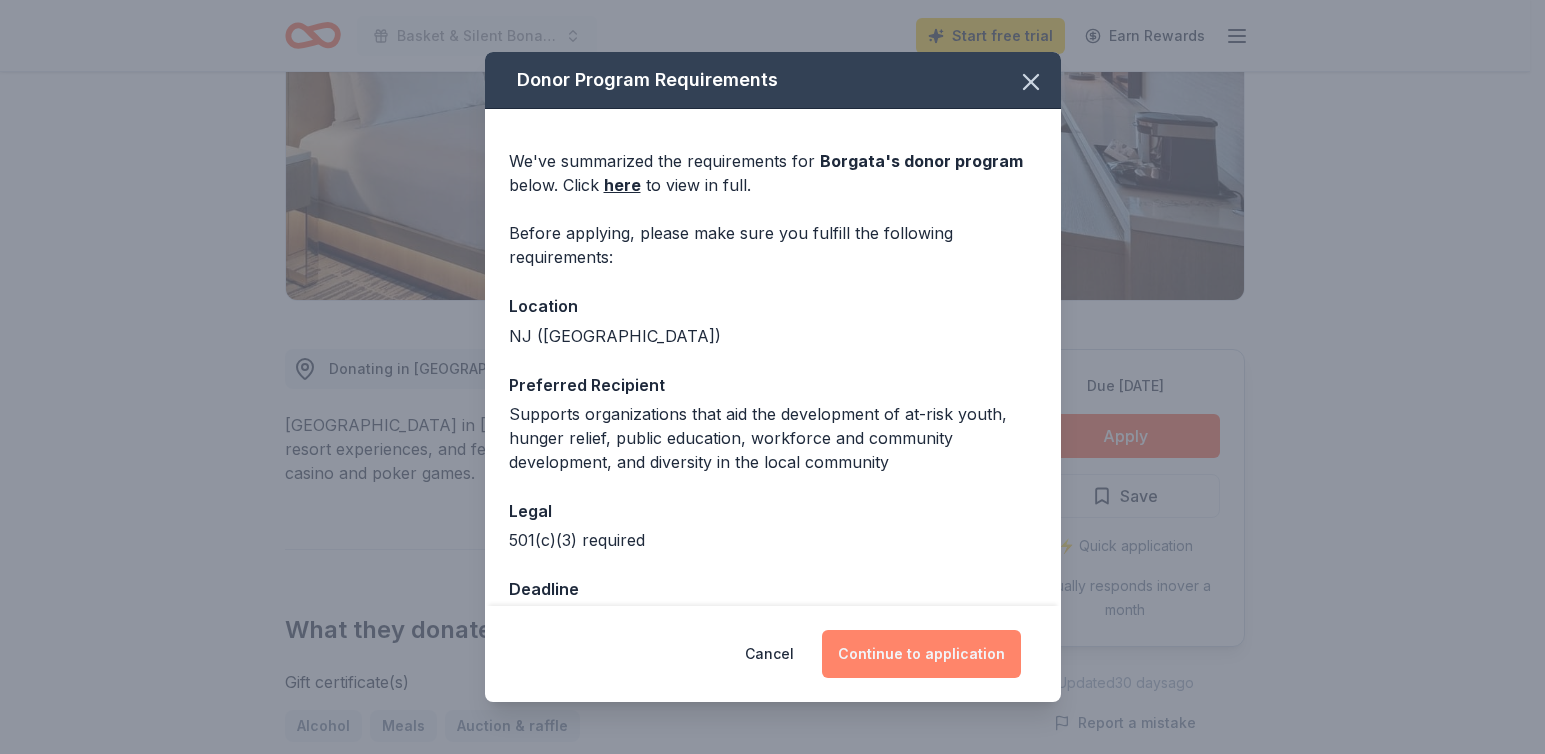 click on "Continue to application" at bounding box center (921, 654) 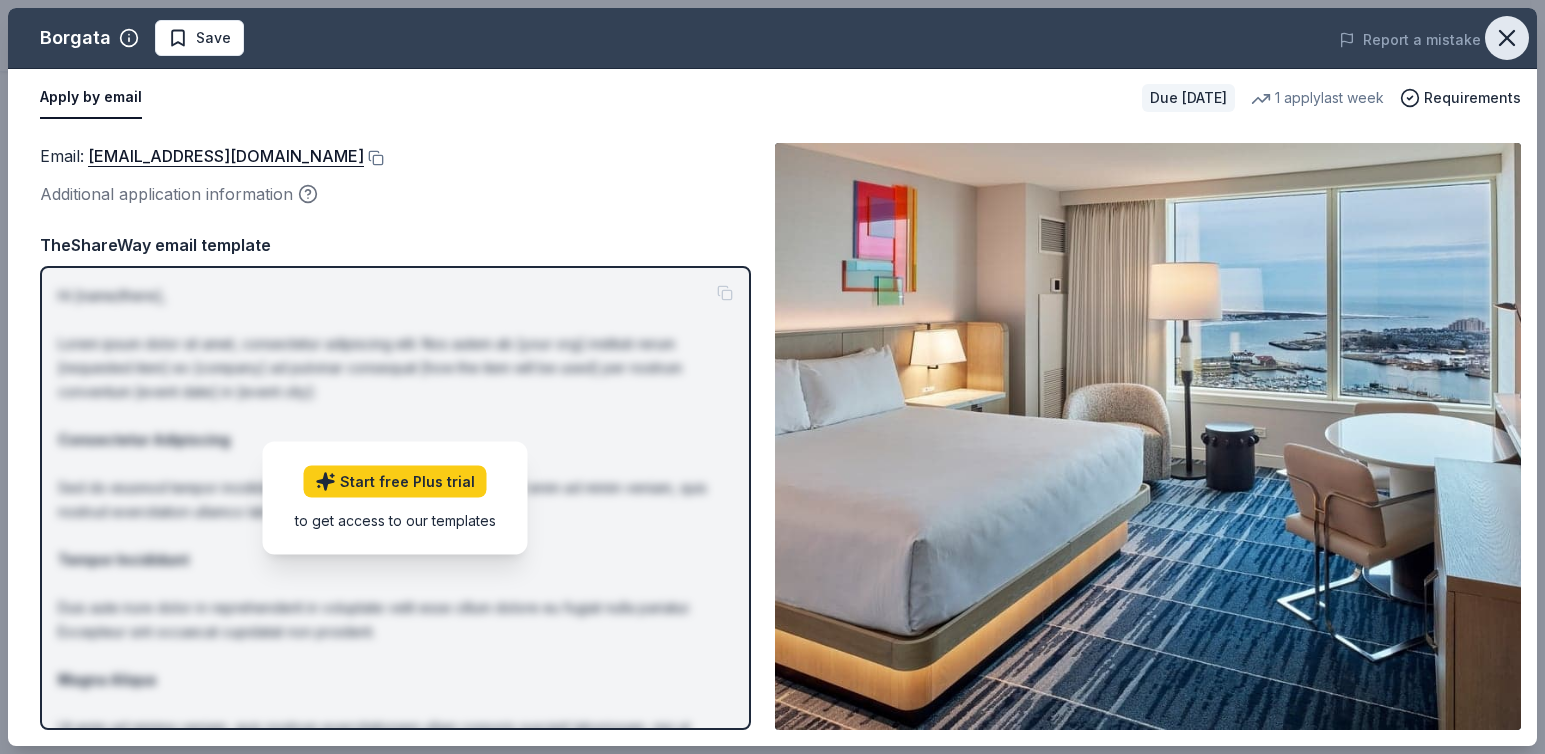 click 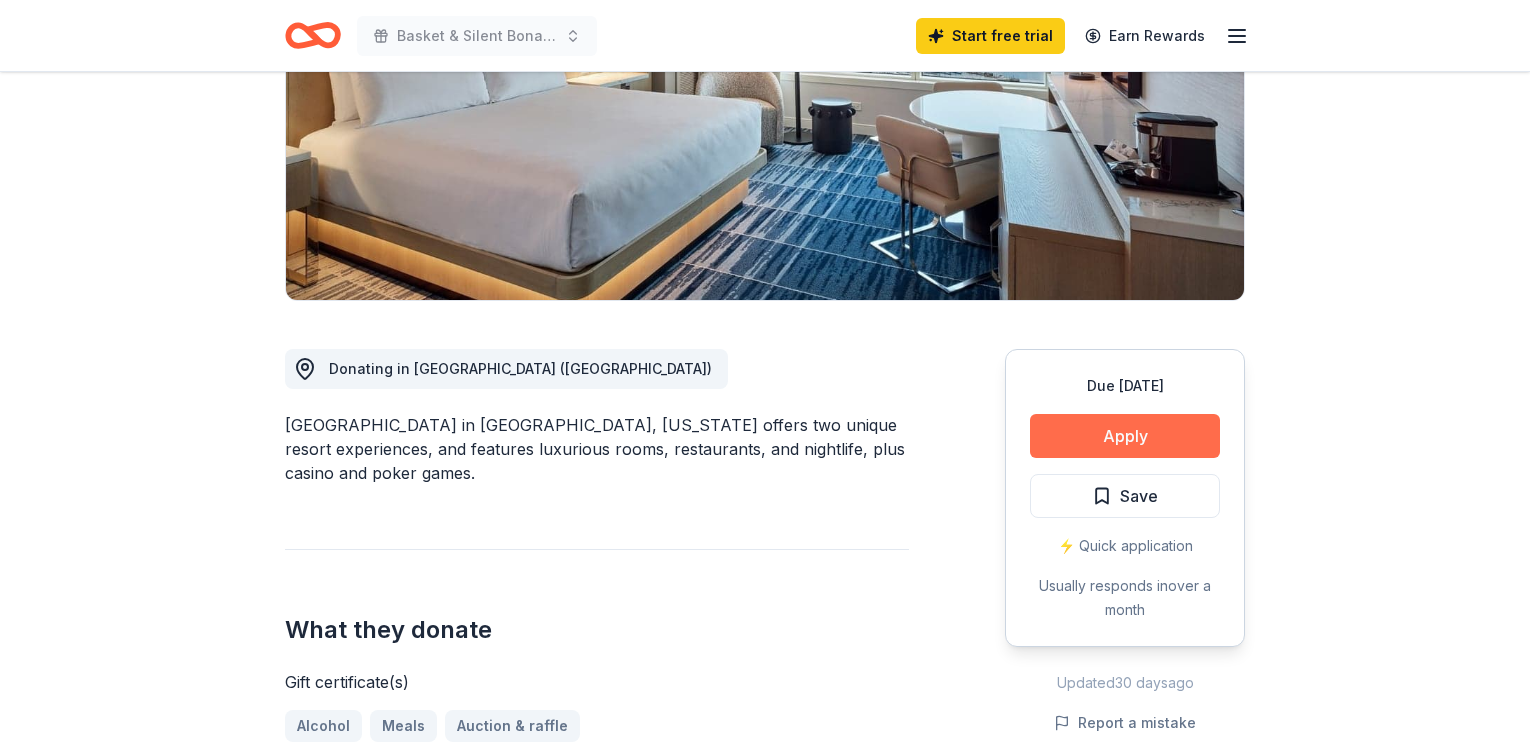 click on "Apply" at bounding box center [1125, 436] 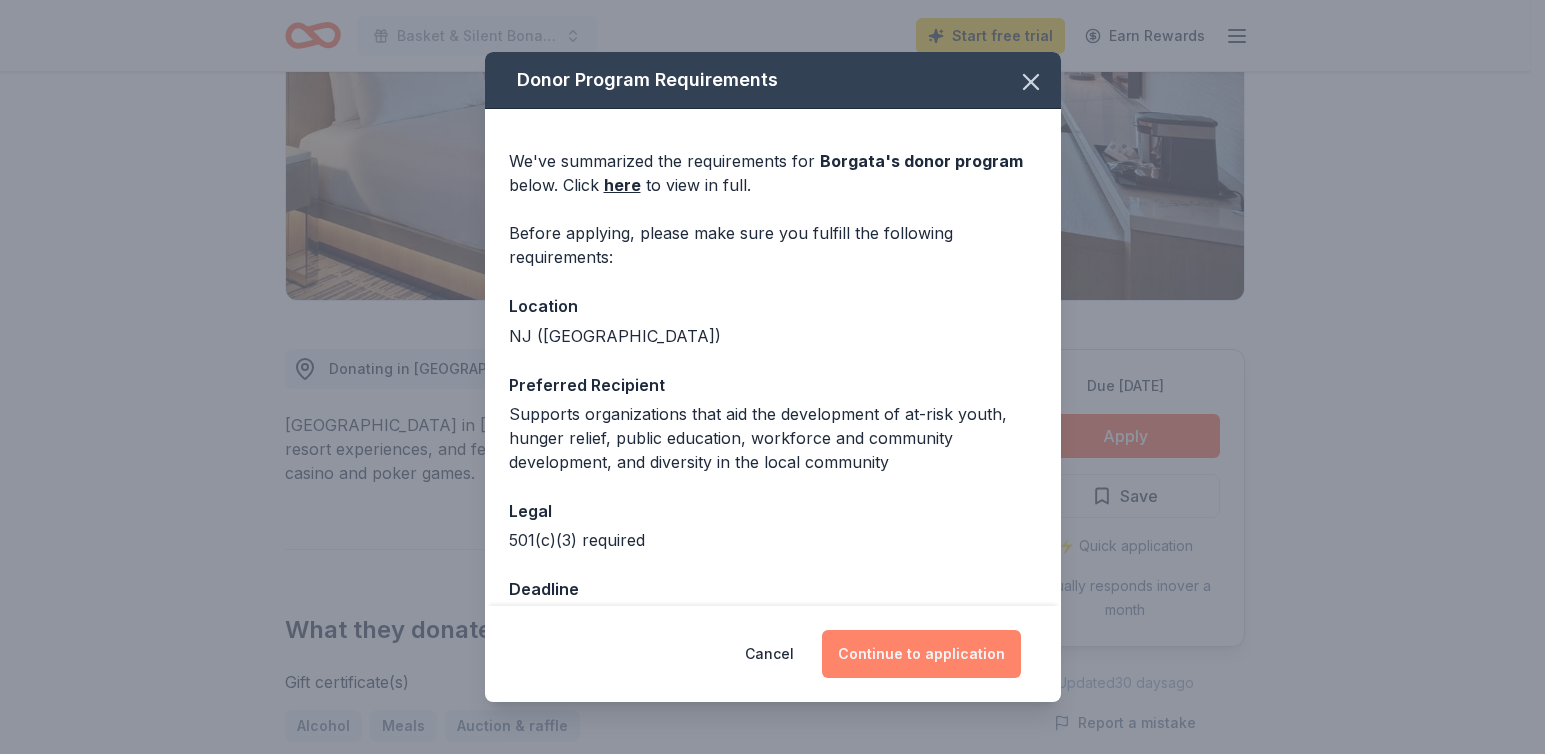click on "Continue to application" at bounding box center (921, 654) 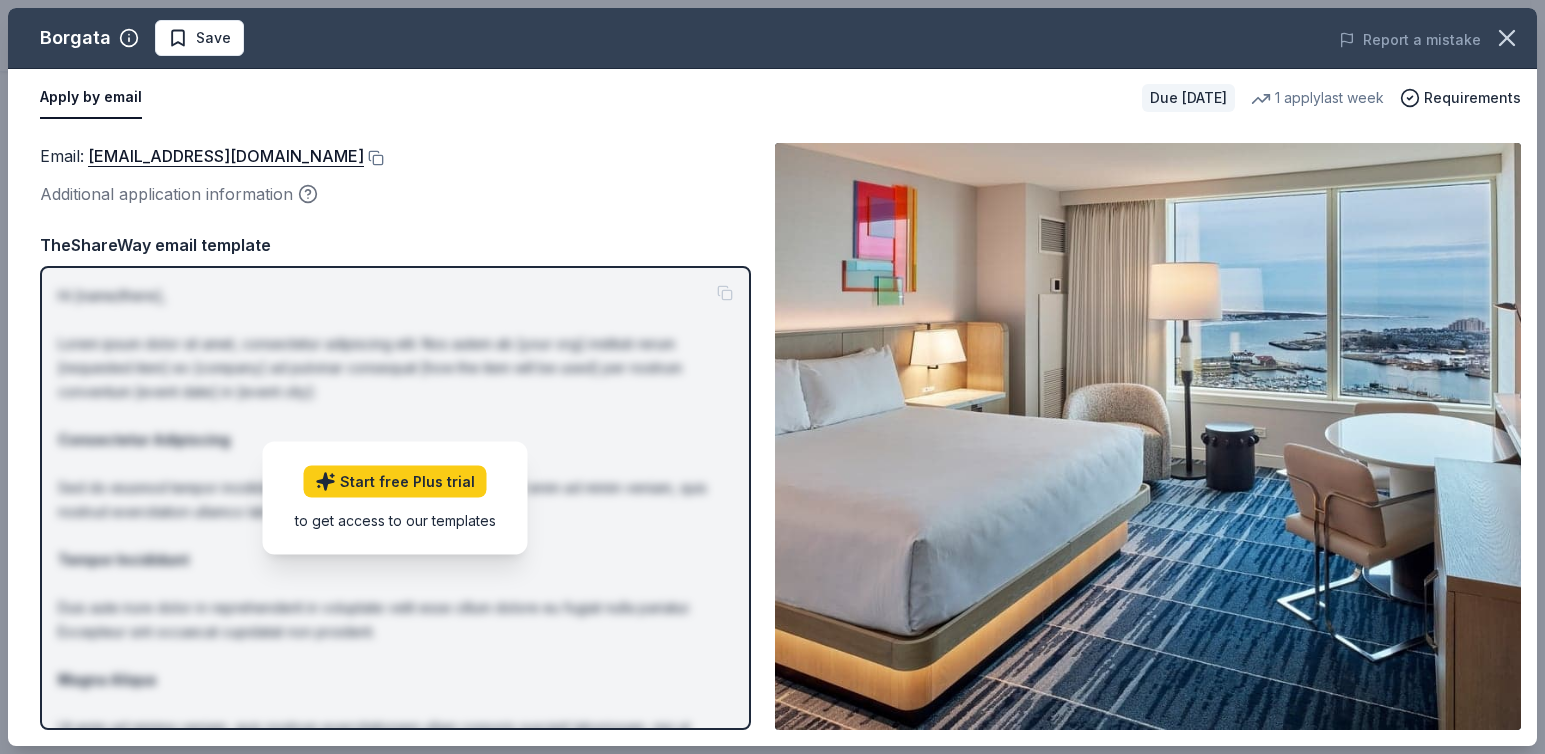 click on "Email : CSR@theborgata.com" at bounding box center [395, 156] 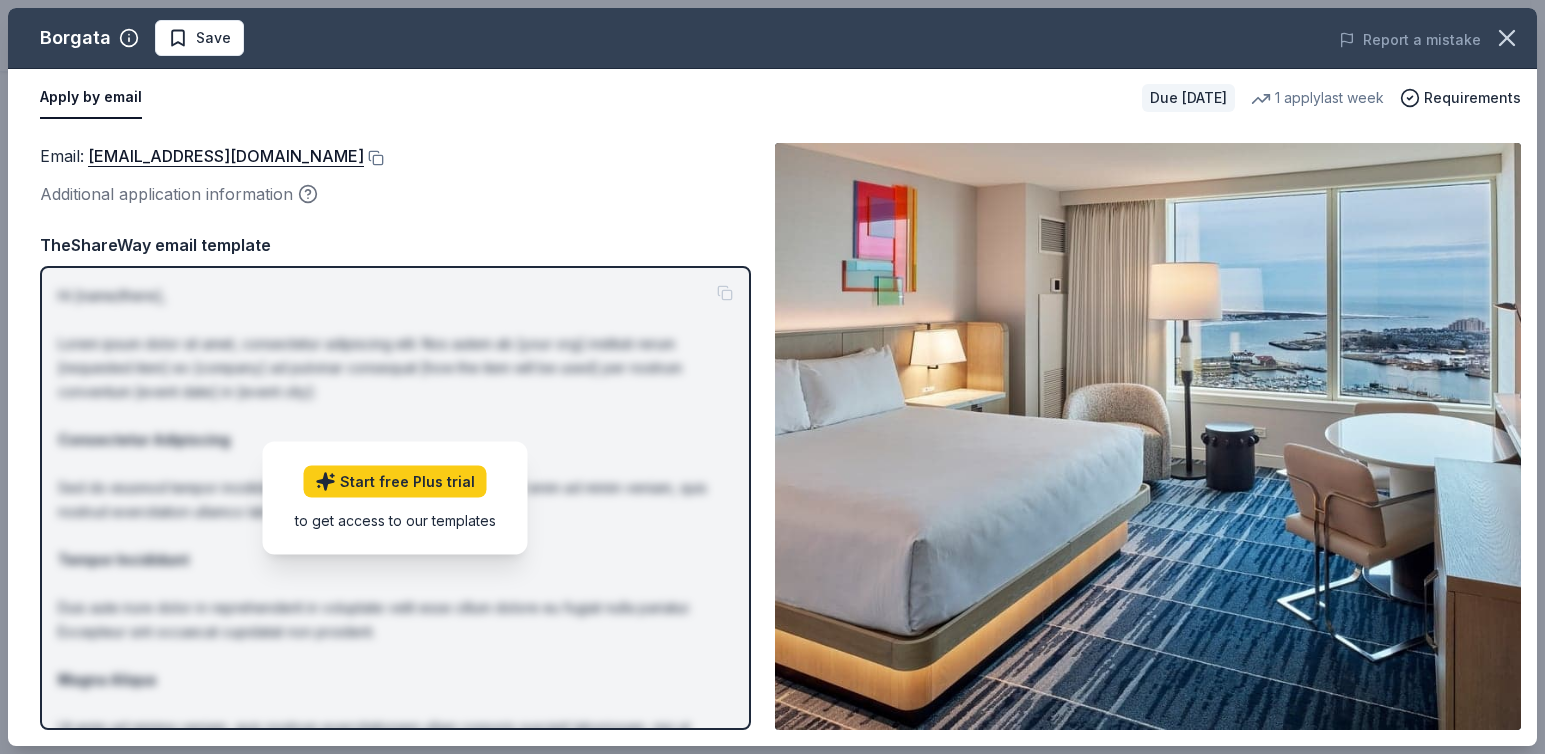 click on "Additional application information" at bounding box center [395, 194] 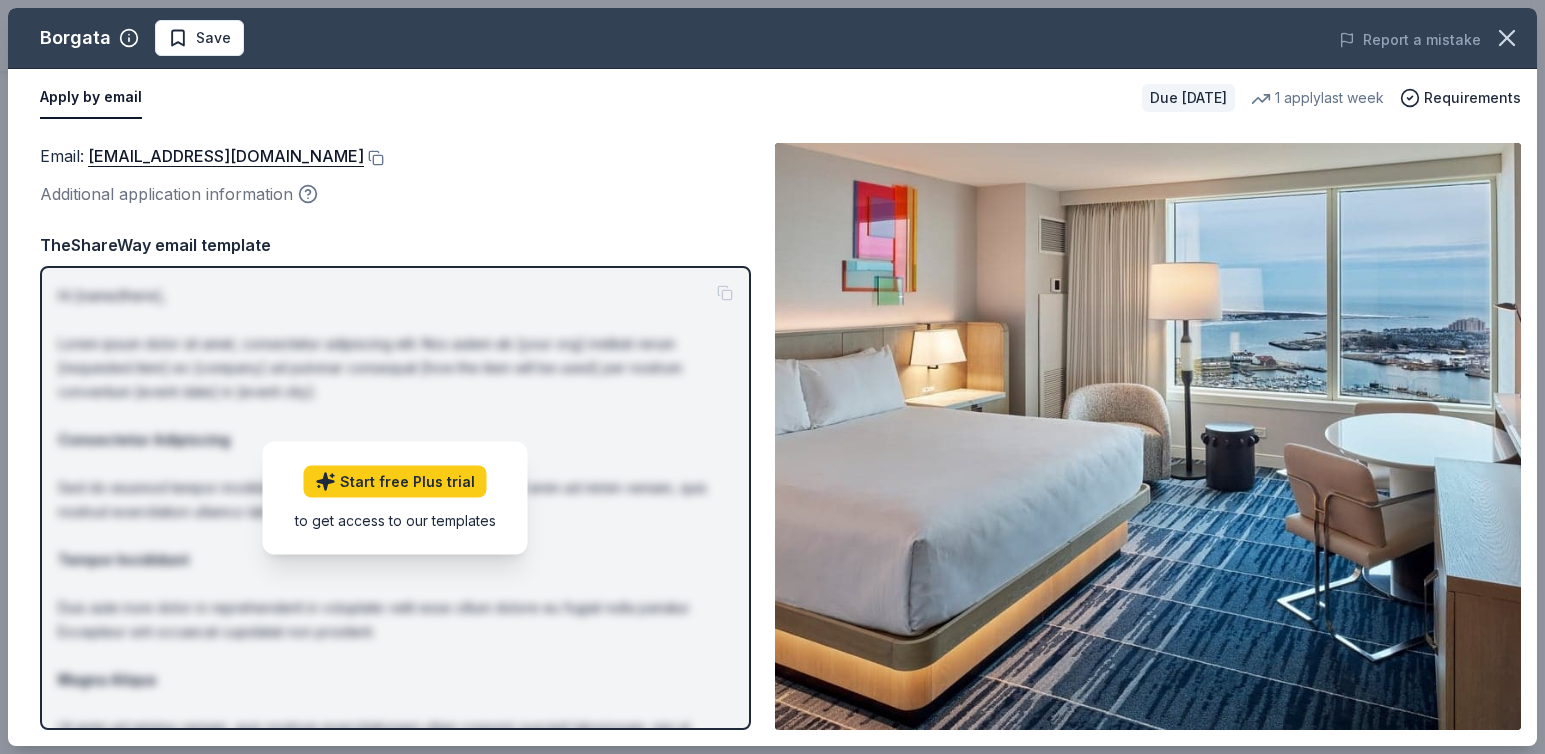 click 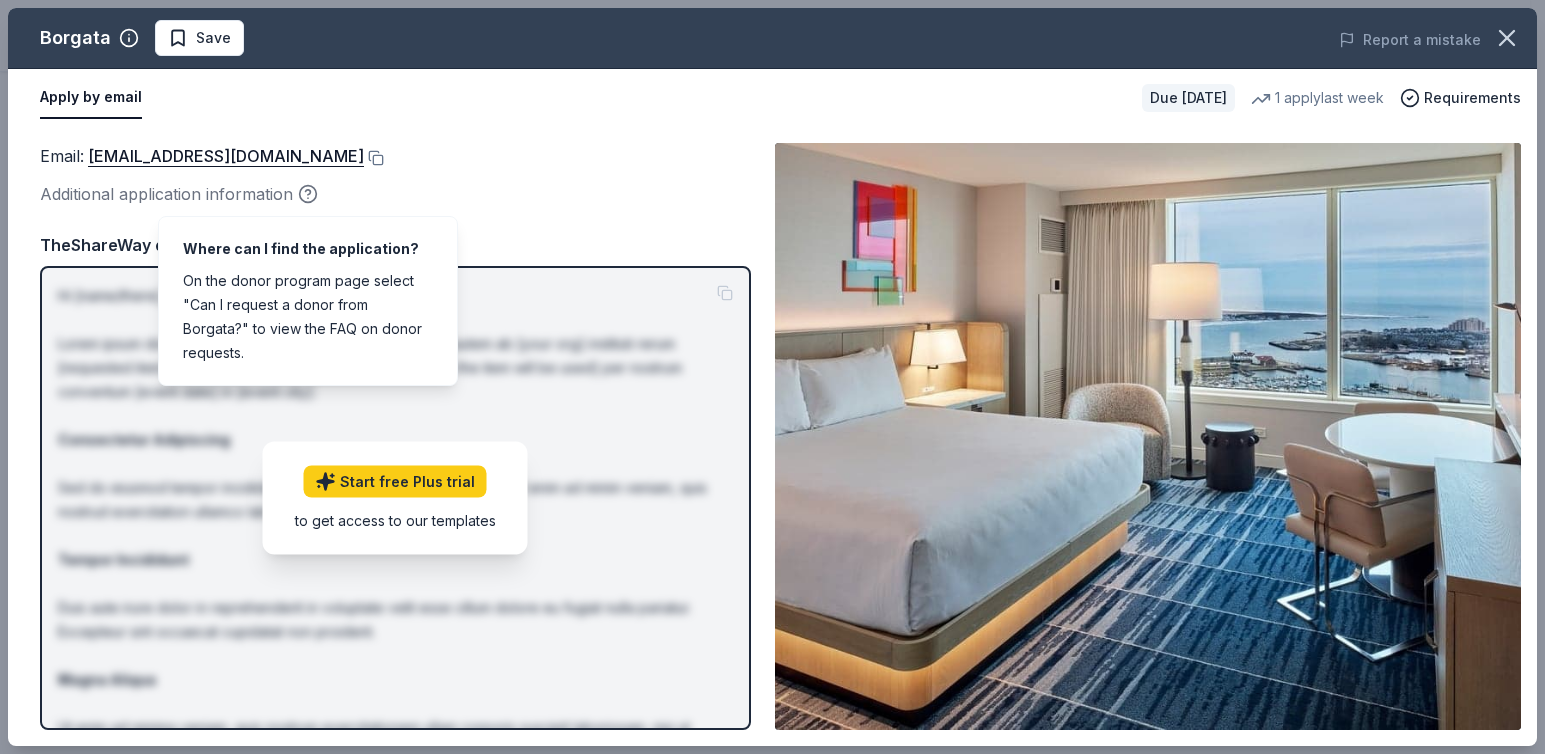 click on "Email : CSR@theborgata.com" at bounding box center [395, 156] 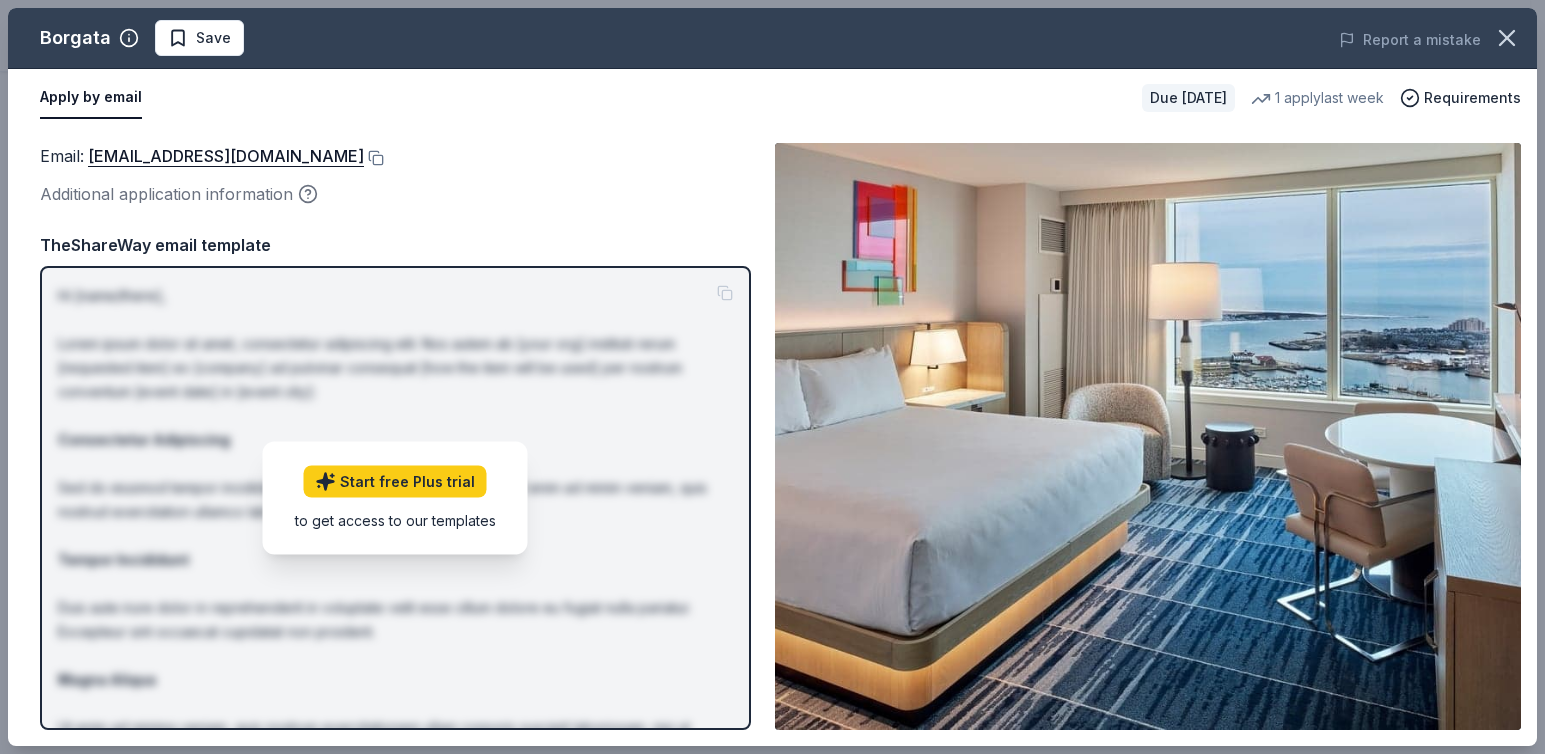 drag, startPoint x: 262, startPoint y: 150, endPoint x: 286, endPoint y: 157, distance: 25 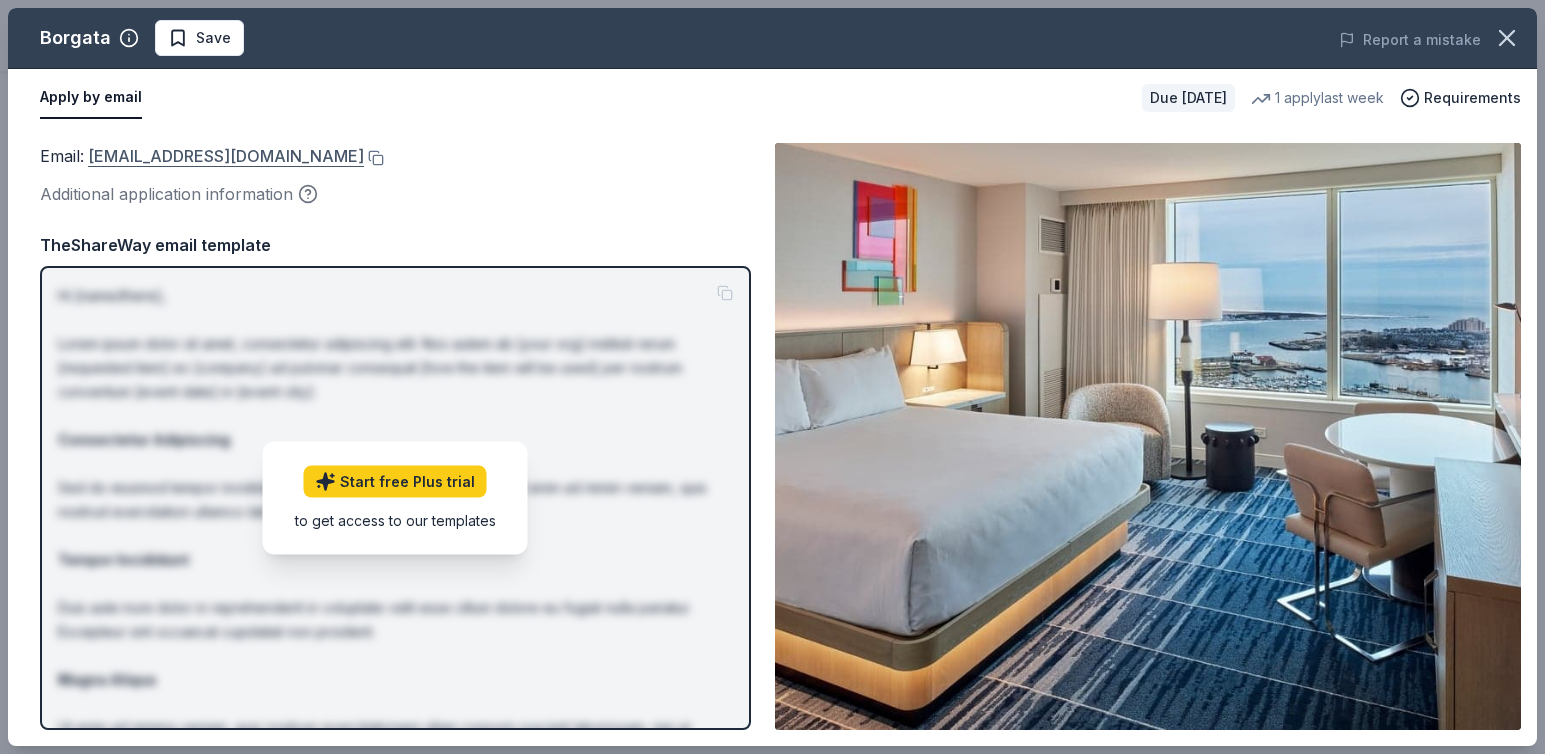 drag, startPoint x: 271, startPoint y: 162, endPoint x: 241, endPoint y: 162, distance: 30 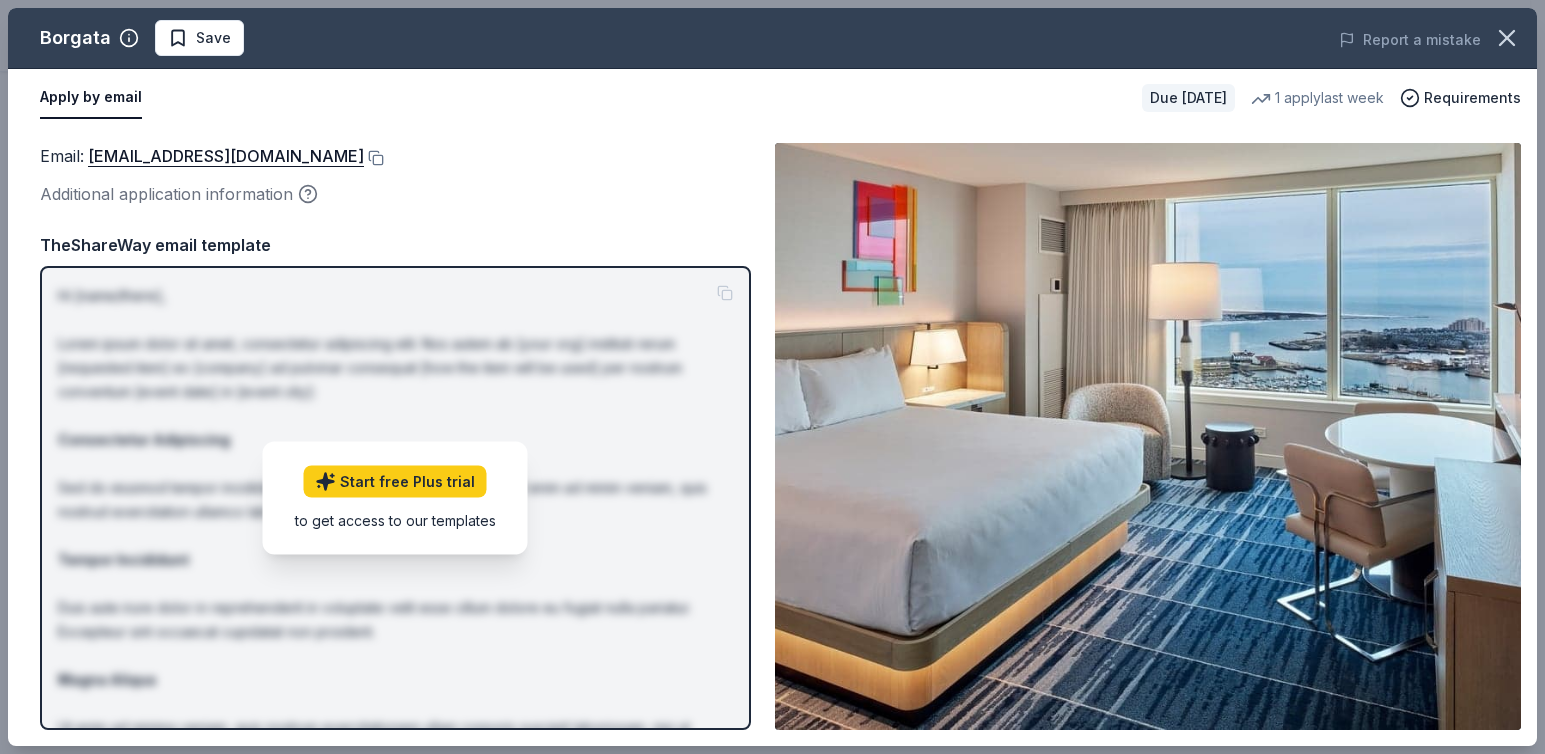 drag, startPoint x: 260, startPoint y: 150, endPoint x: 82, endPoint y: 145, distance: 178.0702 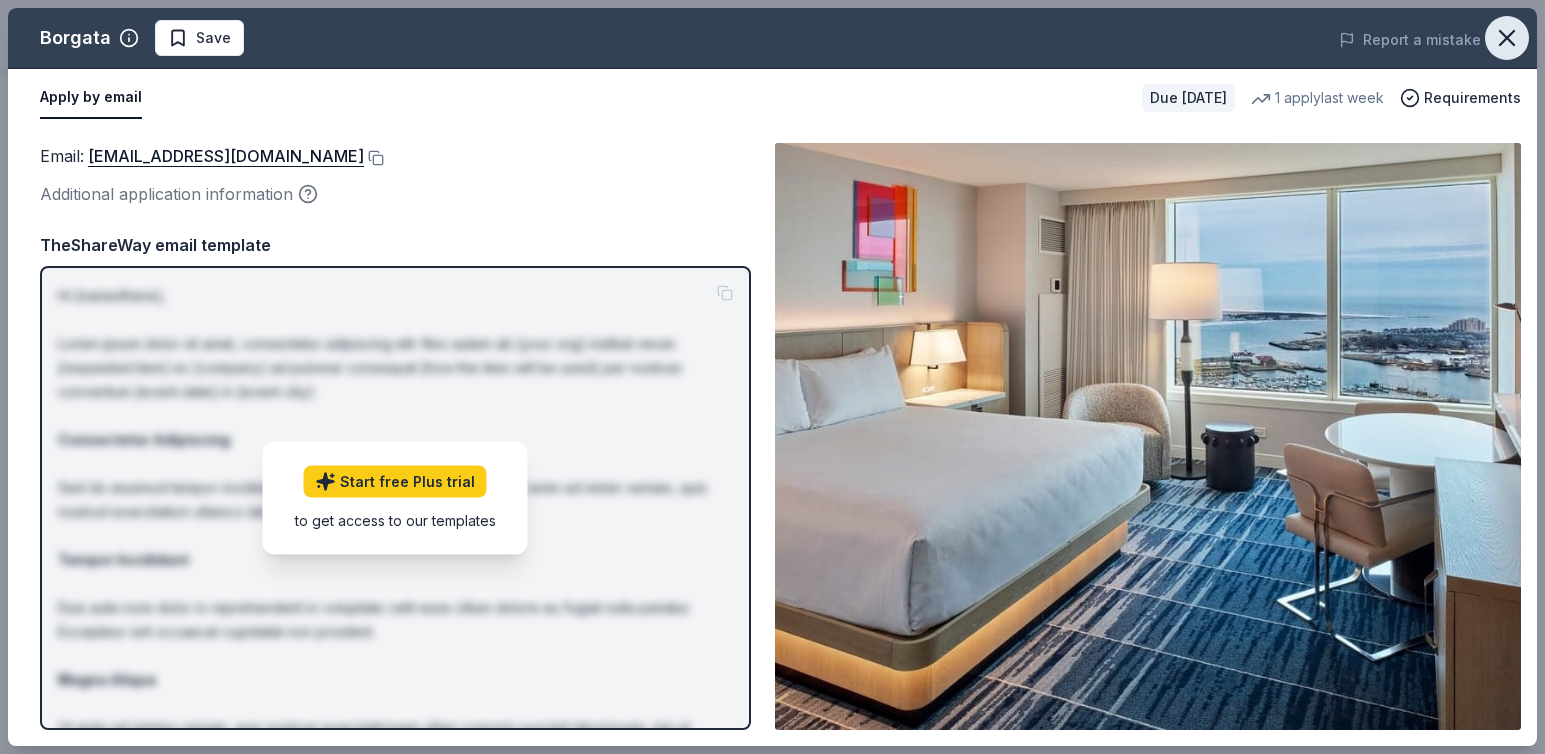 click 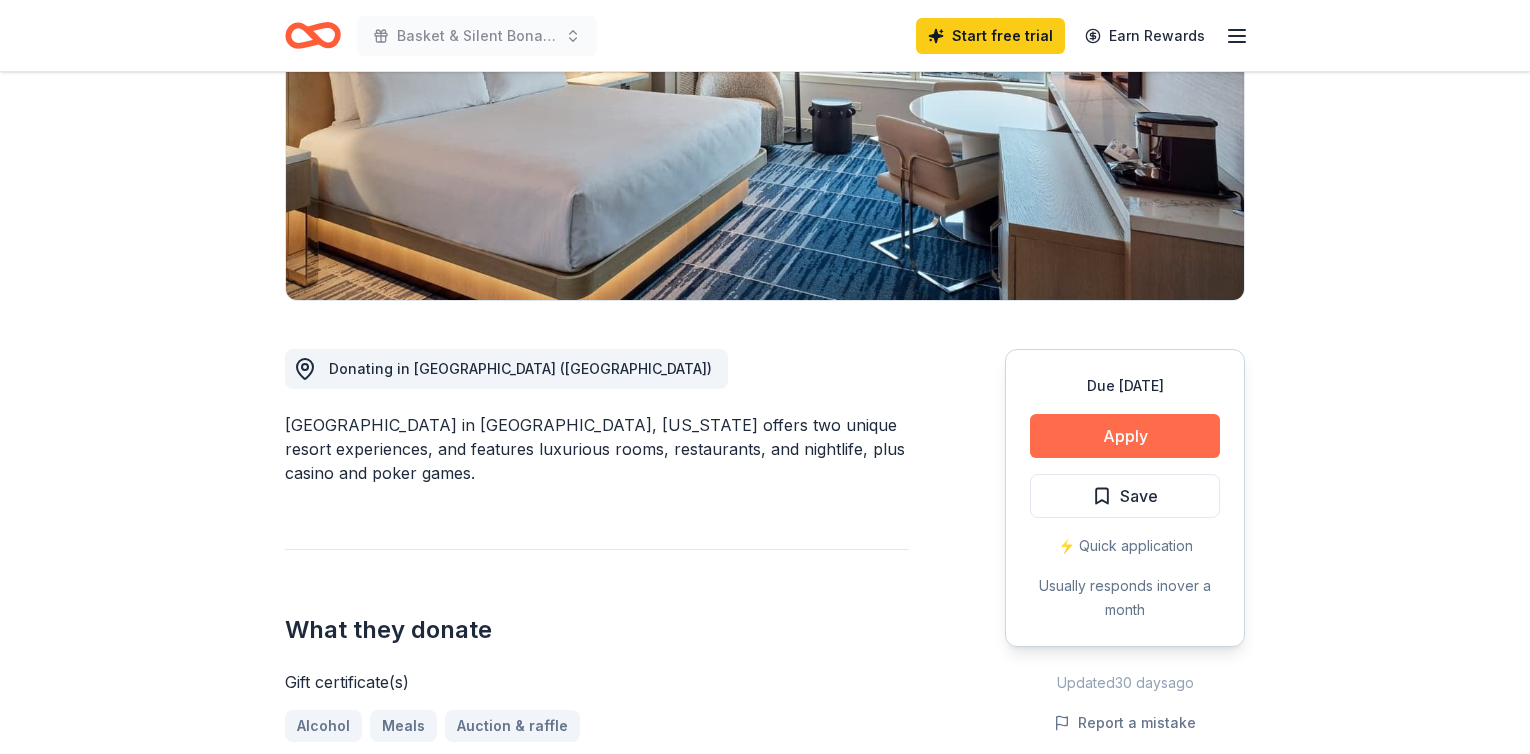 click on "Apply" at bounding box center (1125, 436) 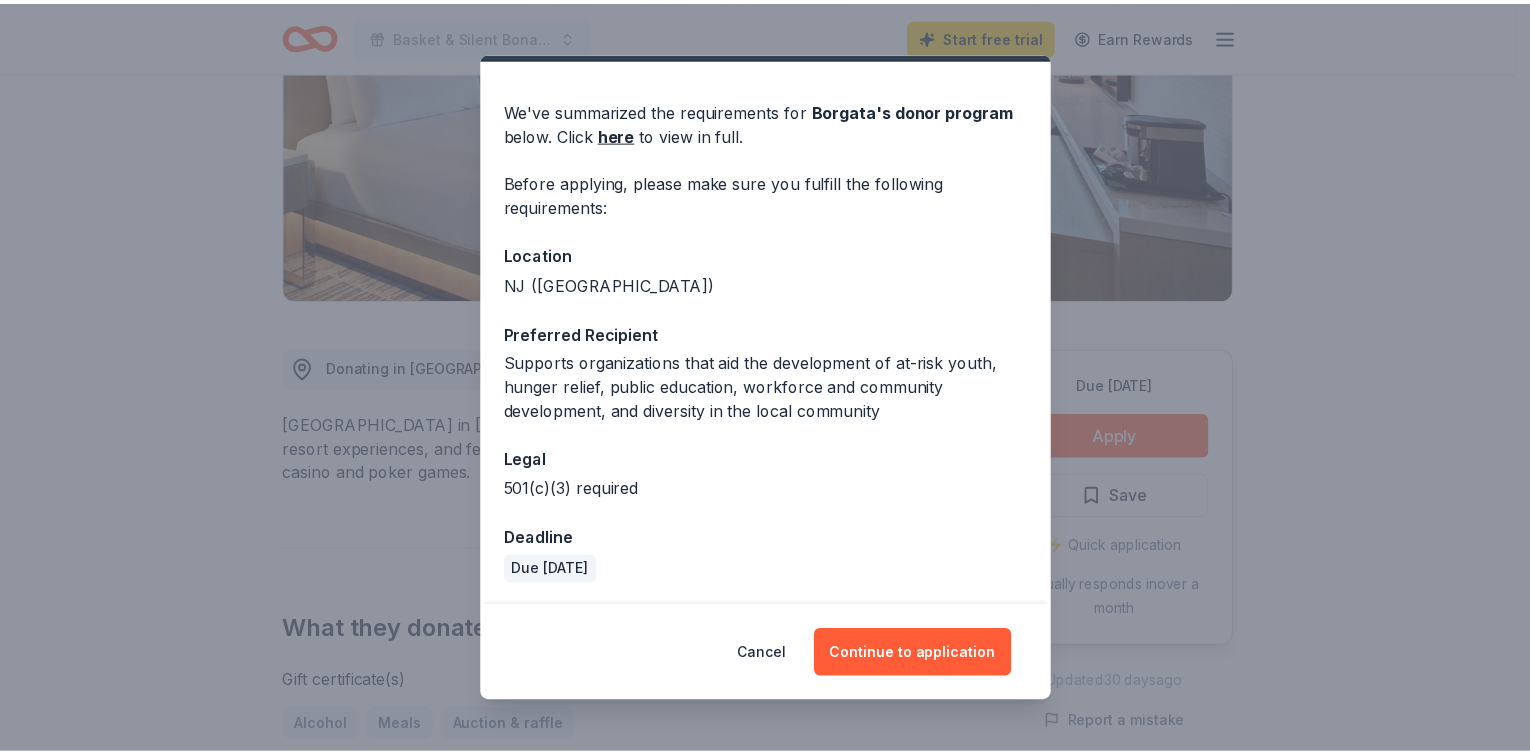 scroll, scrollTop: 53, scrollLeft: 0, axis: vertical 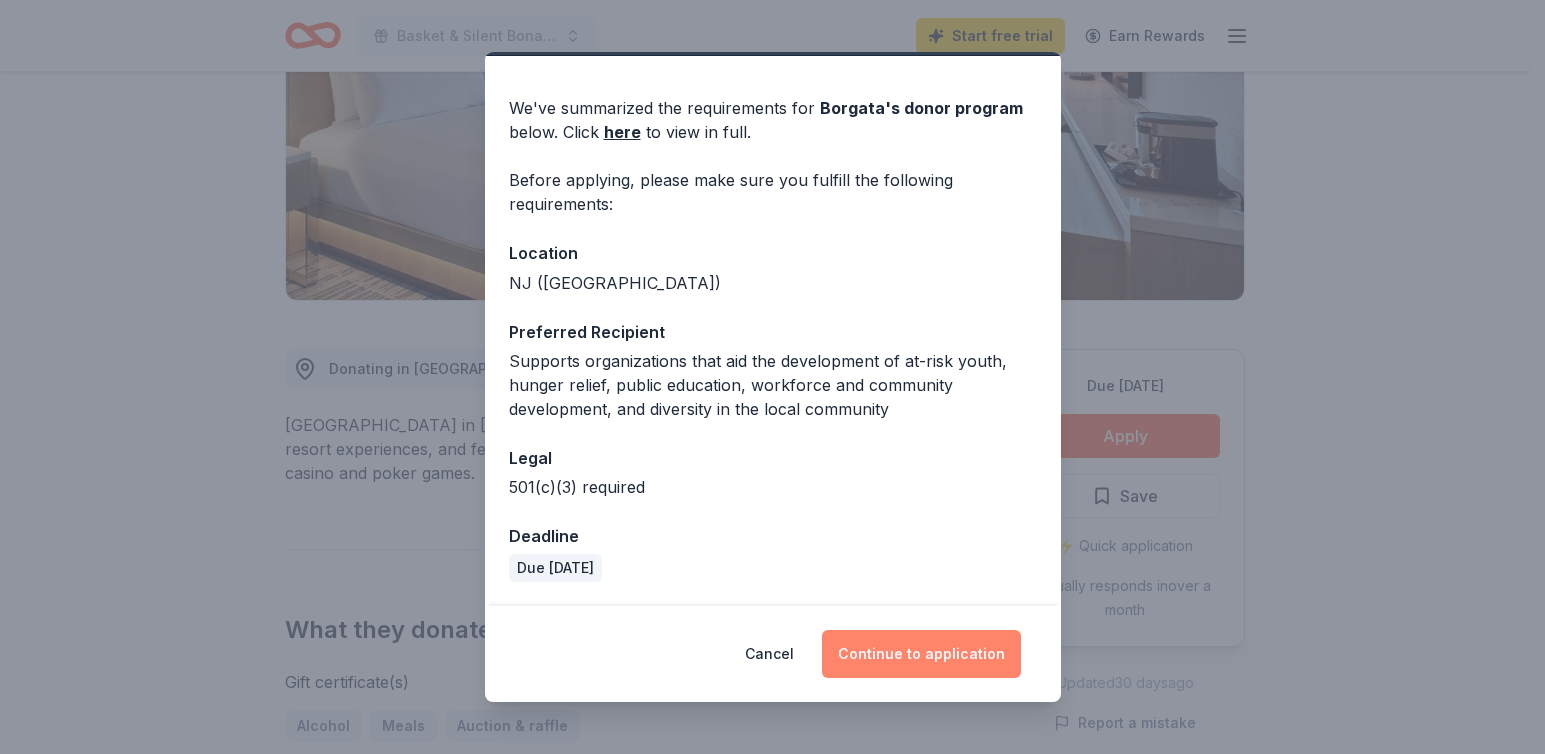 click on "Continue to application" at bounding box center (921, 654) 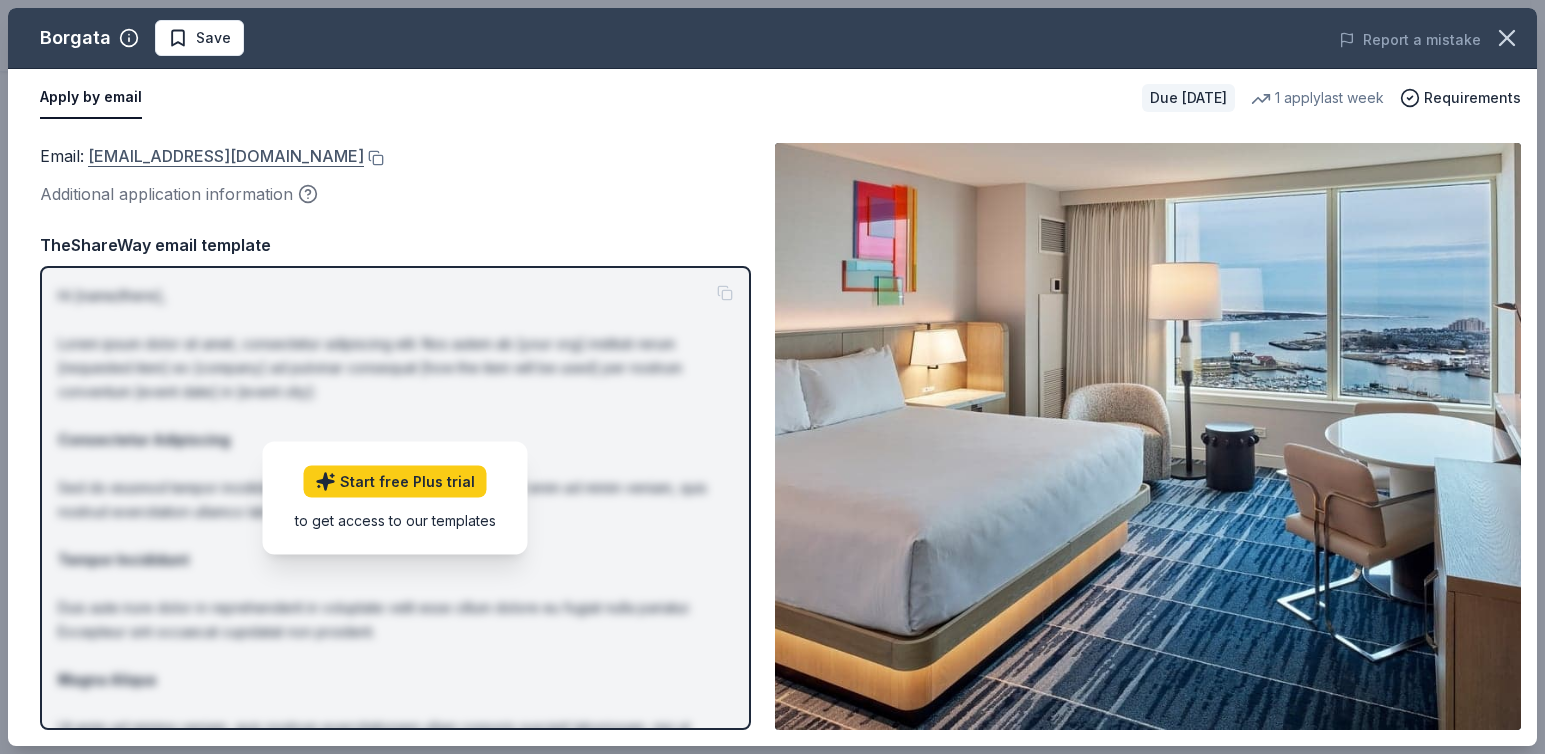 drag, startPoint x: 262, startPoint y: 155, endPoint x: 158, endPoint y: 157, distance: 104.019226 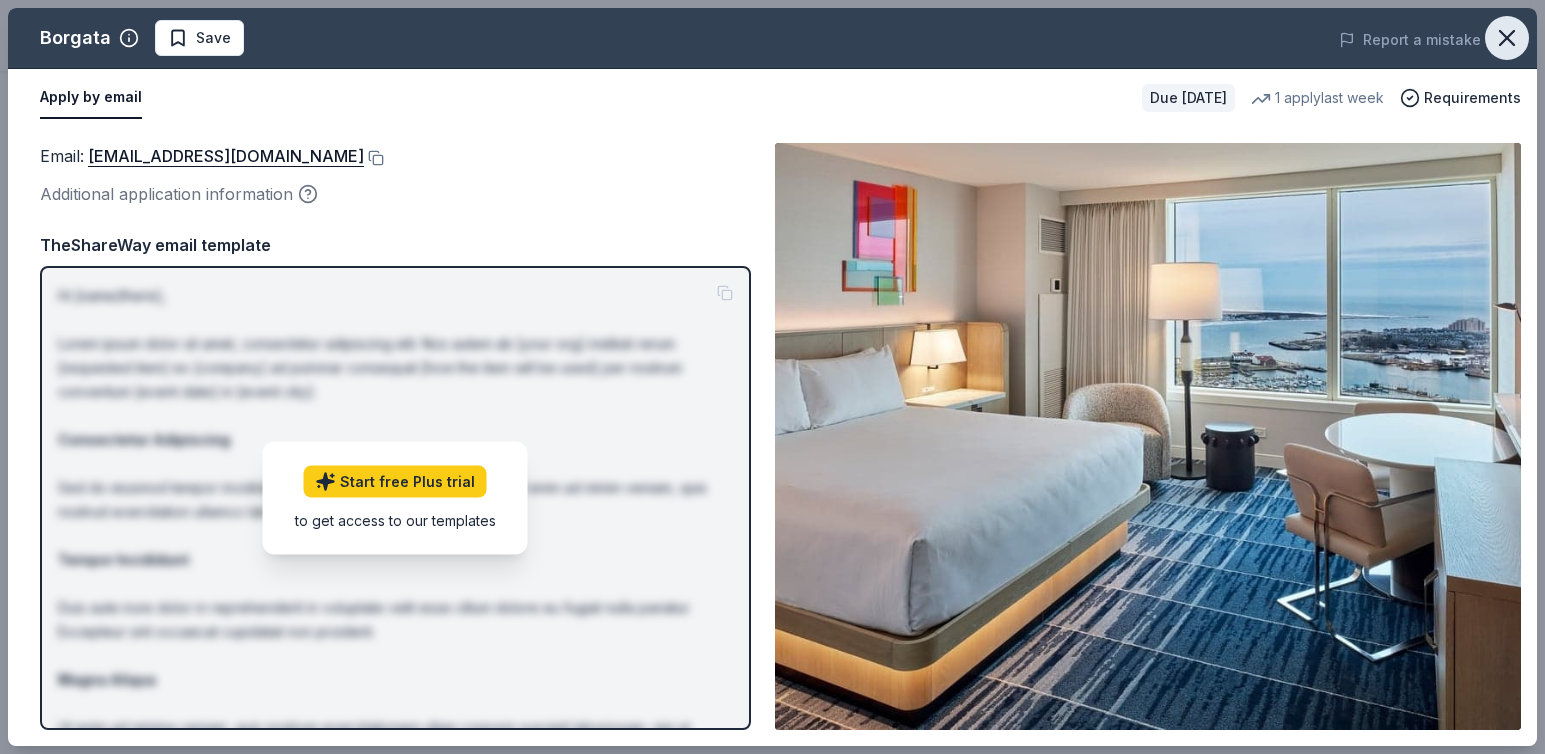 click 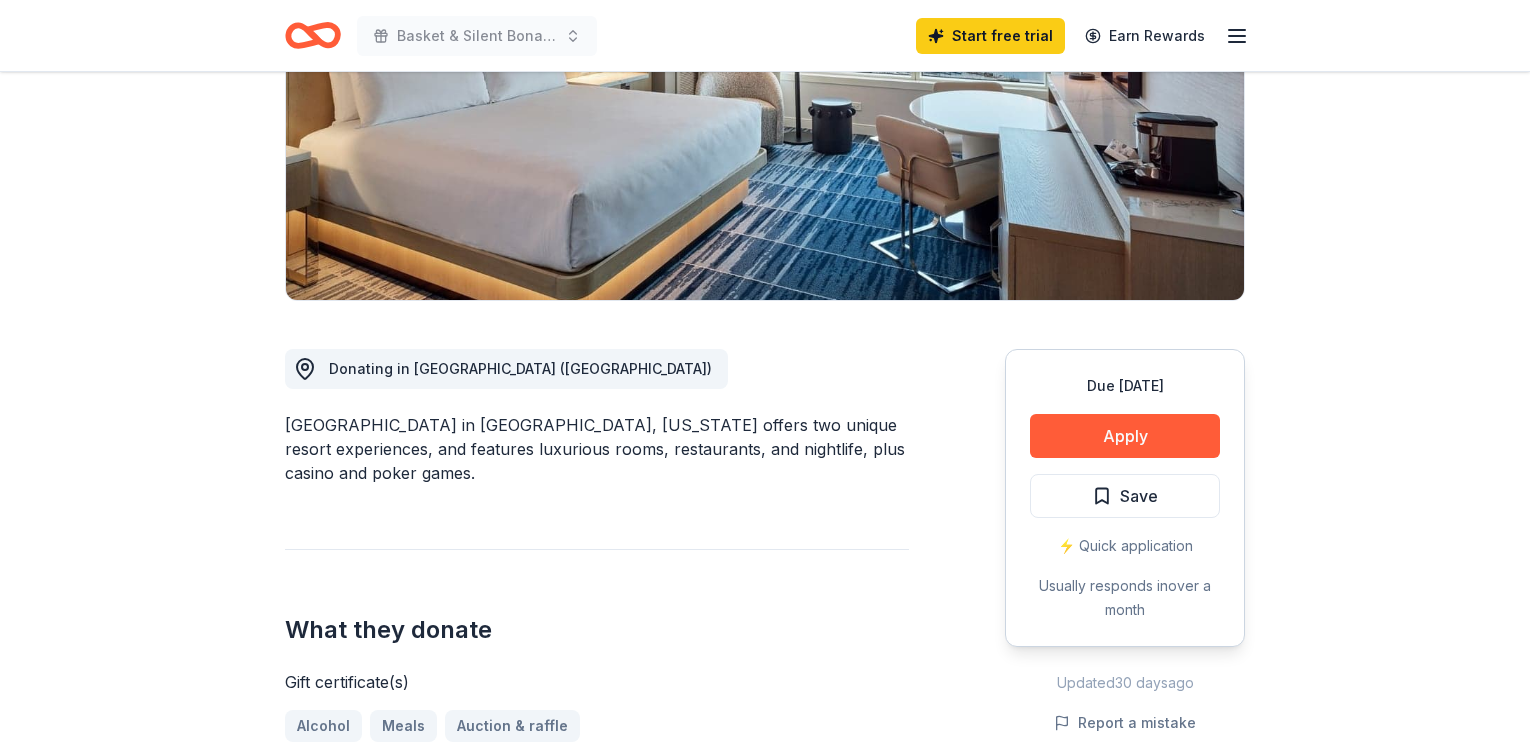click 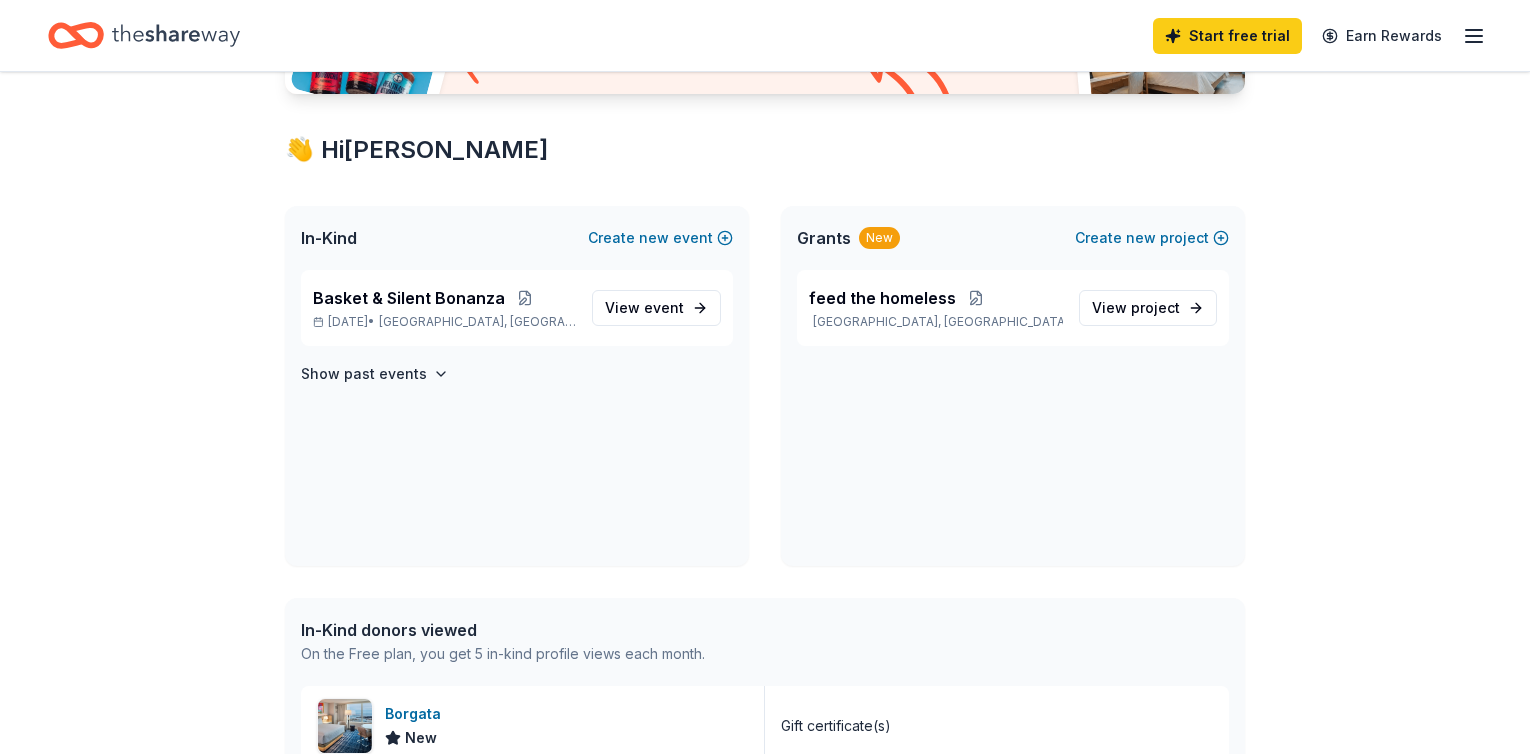 scroll, scrollTop: 0, scrollLeft: 0, axis: both 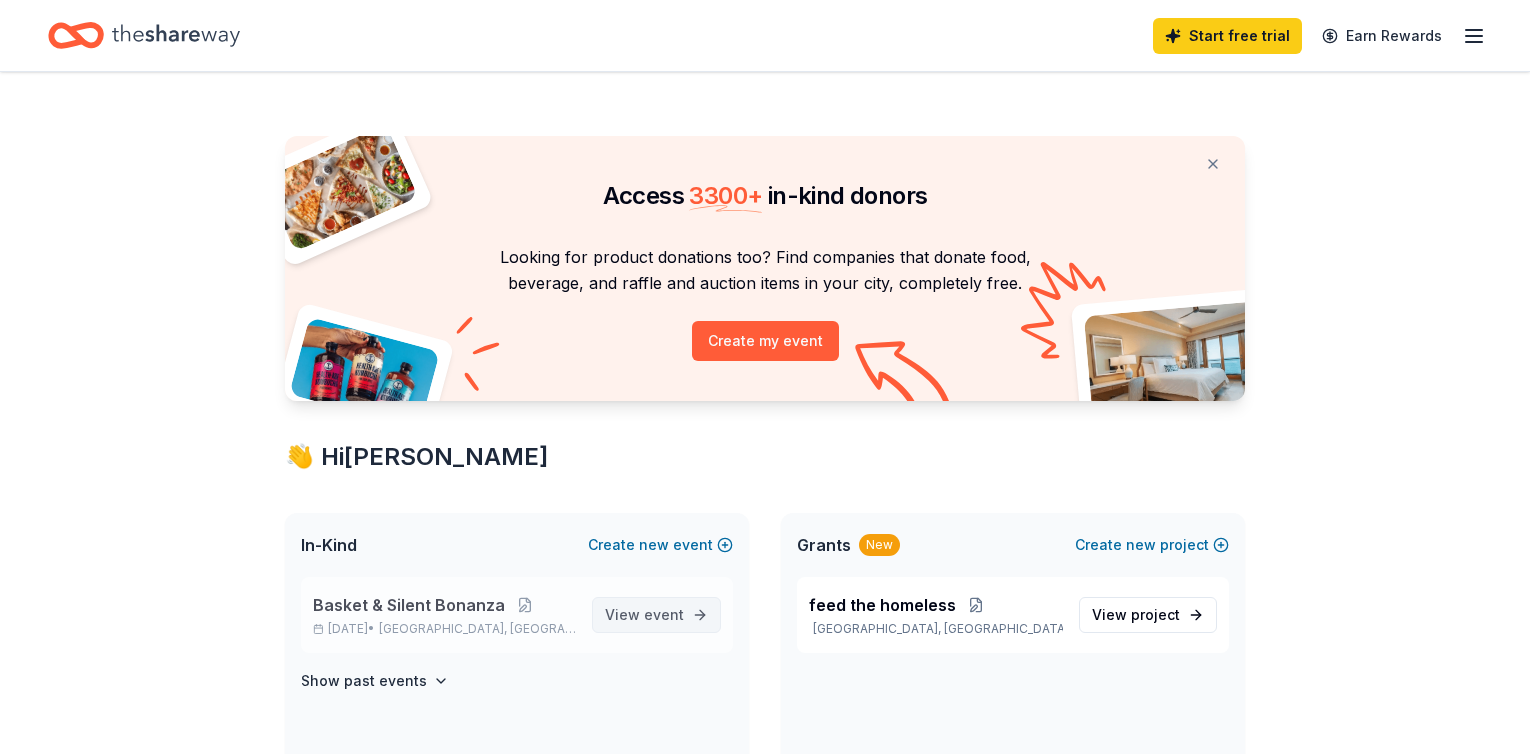 click on "View   event" at bounding box center (656, 615) 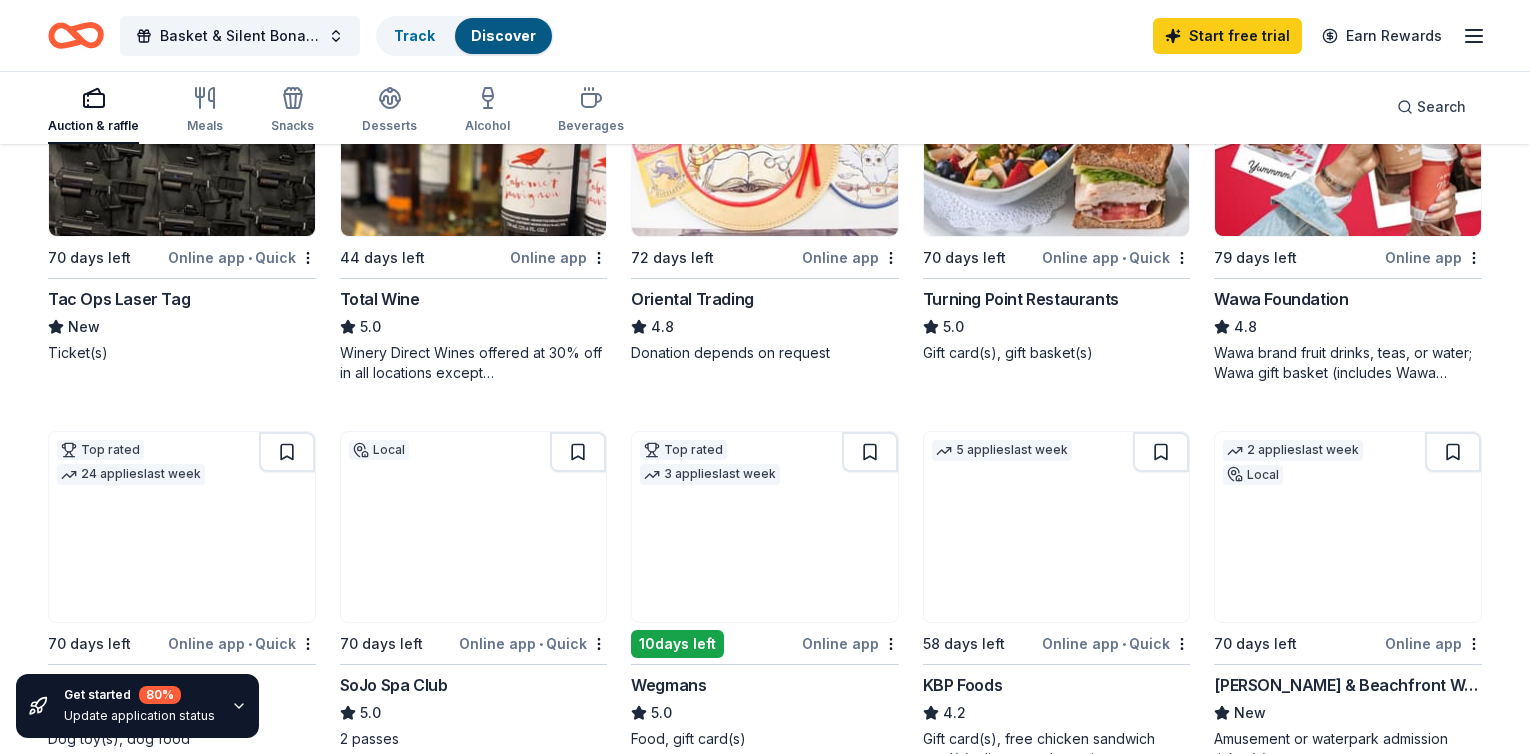 scroll, scrollTop: 297, scrollLeft: 0, axis: vertical 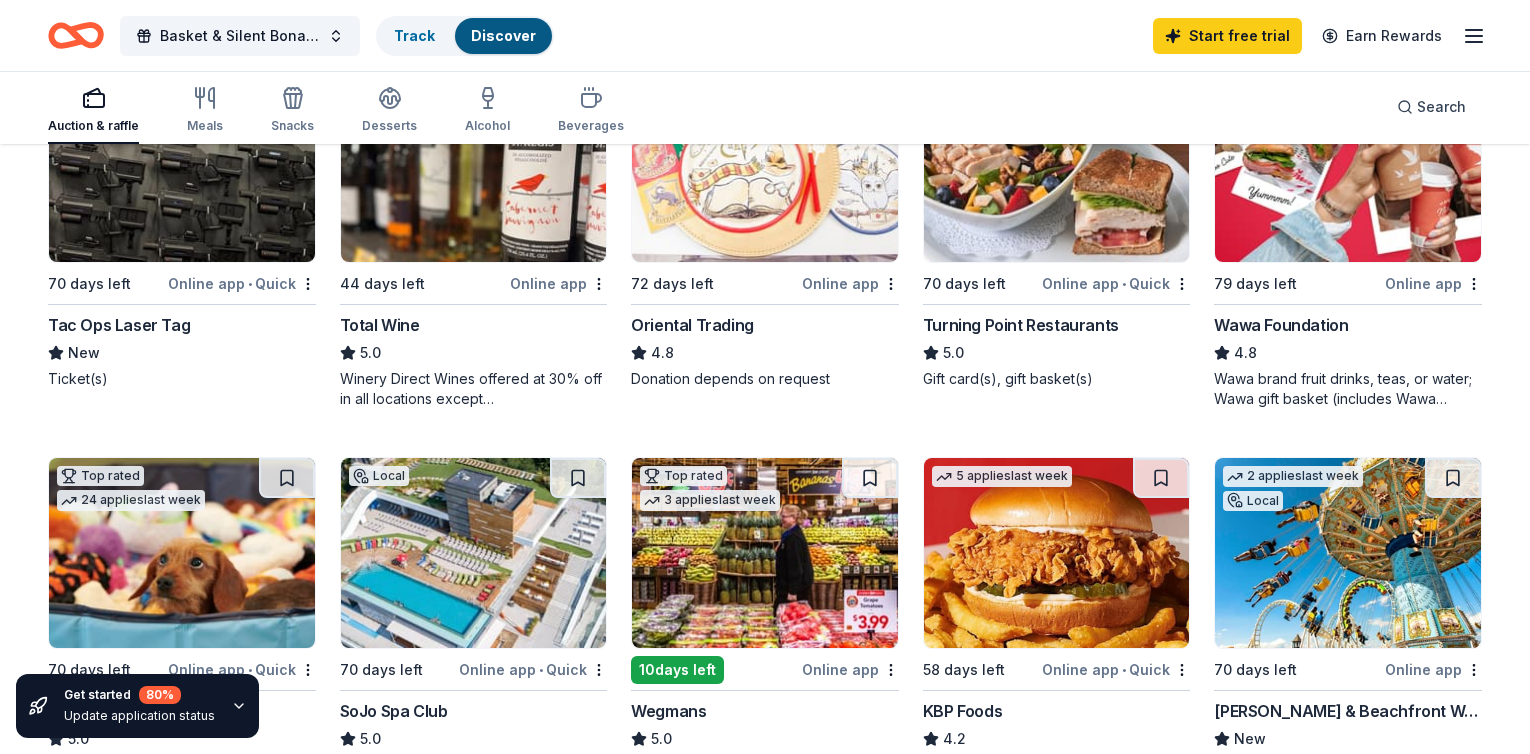 click on "Wawa Foundation" at bounding box center [1281, 325] 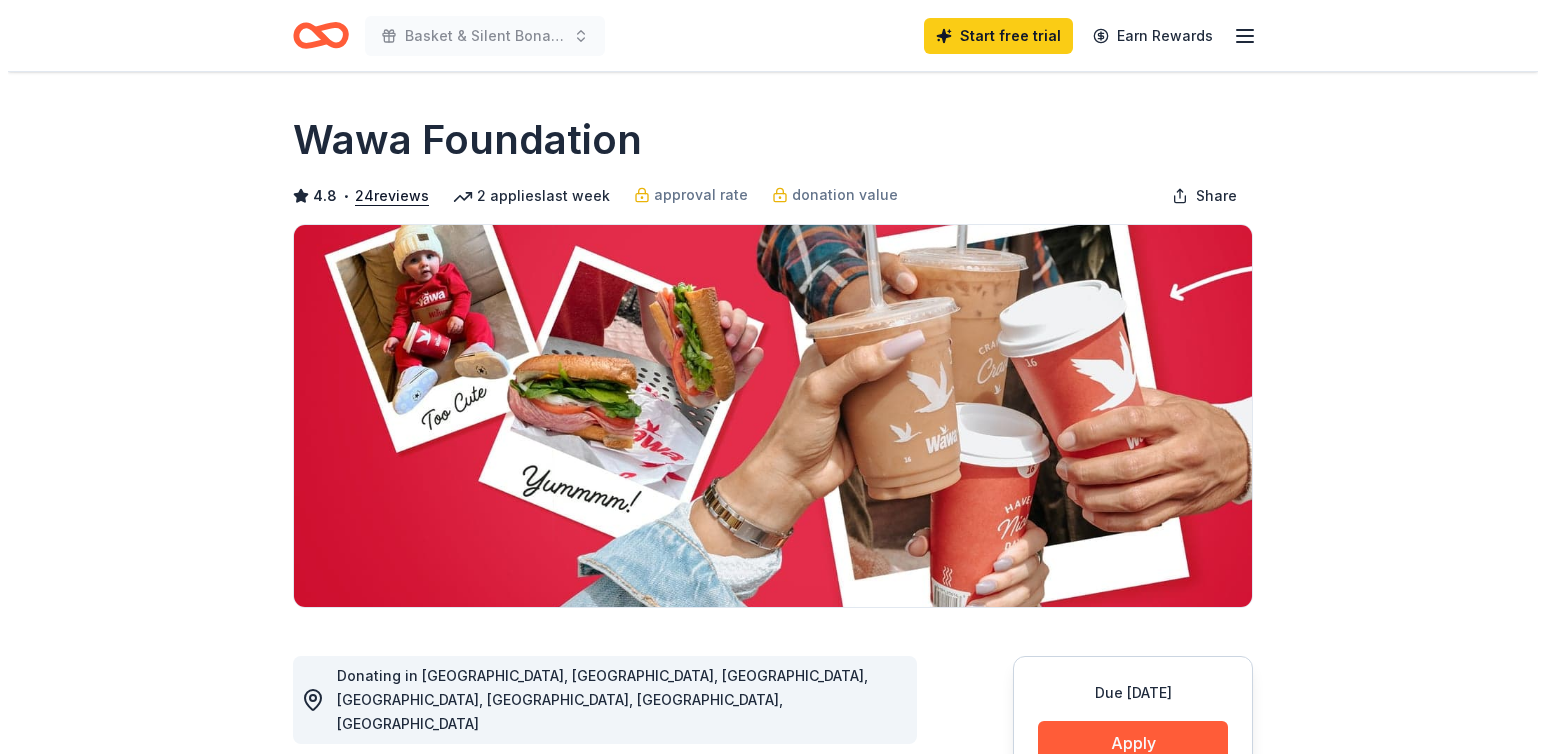 scroll, scrollTop: 0, scrollLeft: 0, axis: both 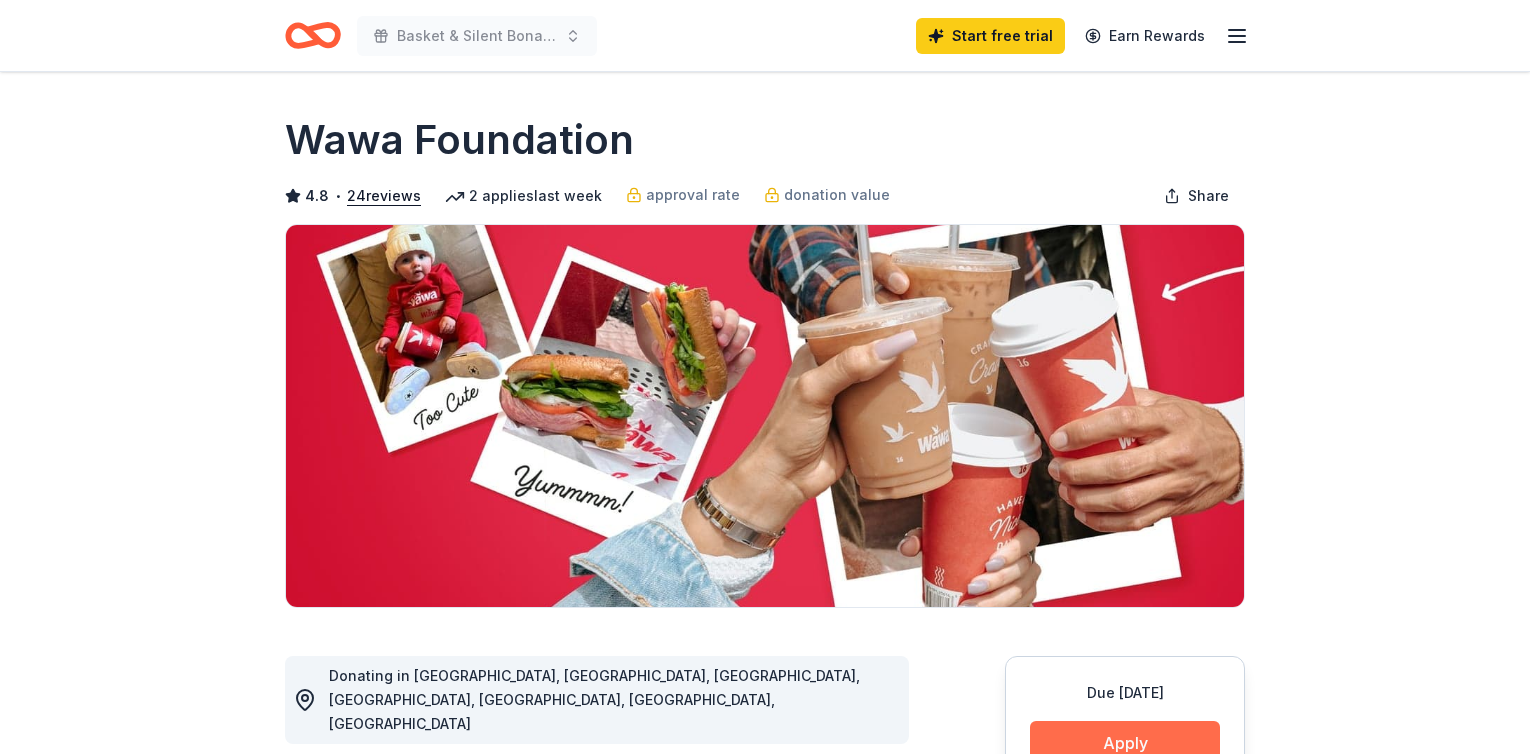 click on "Apply" at bounding box center (1125, 743) 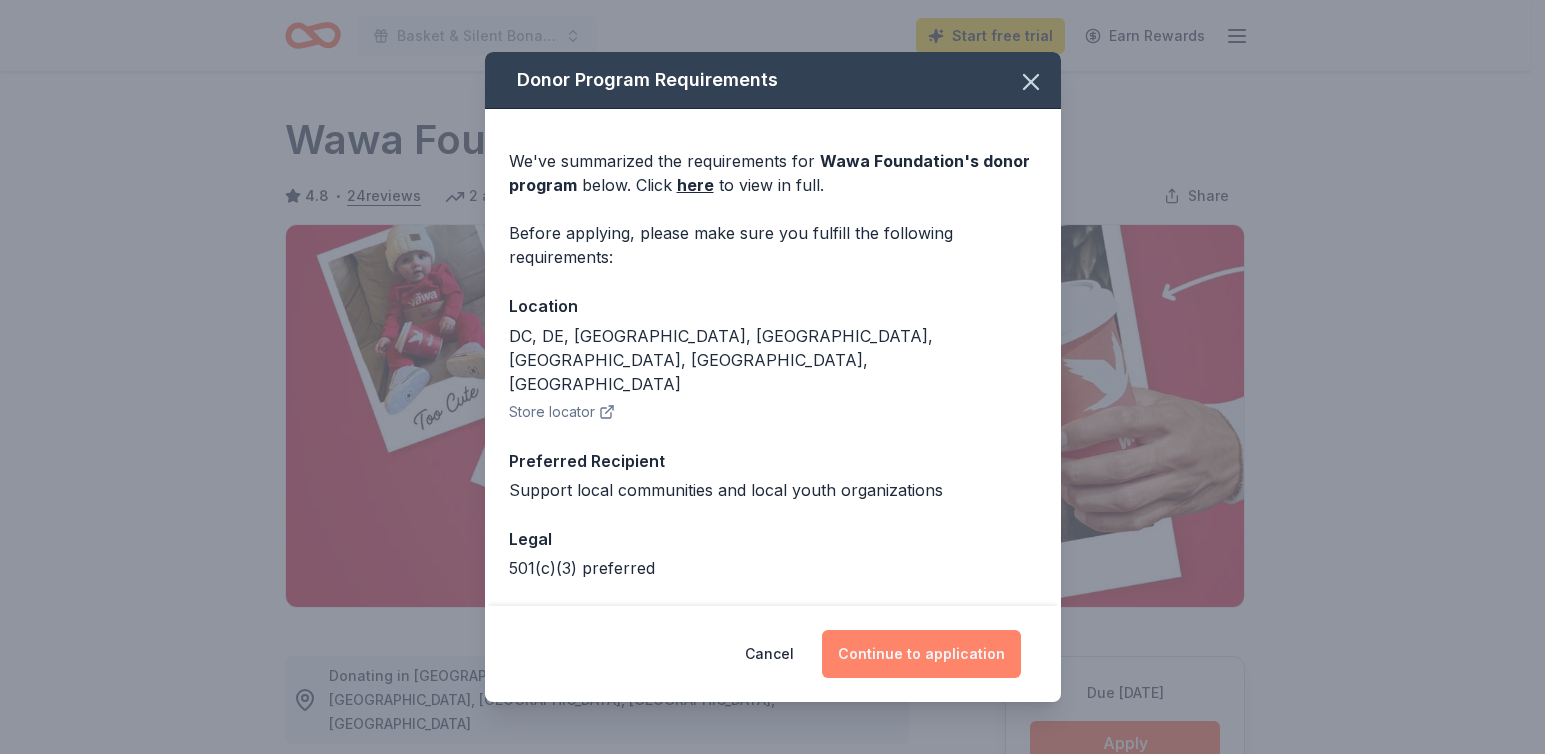 click on "Continue to application" at bounding box center [921, 654] 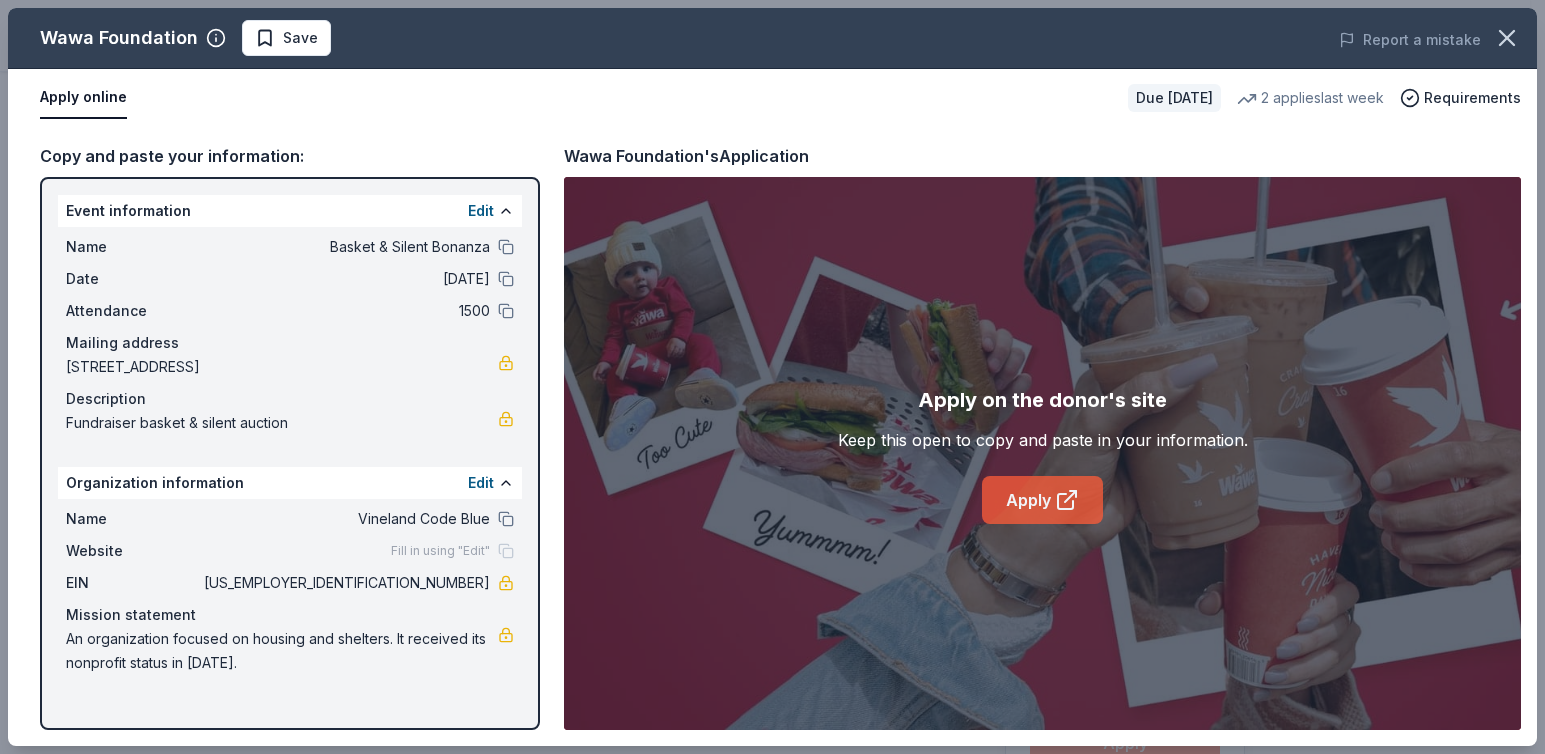 click on "Apply" at bounding box center (1042, 500) 